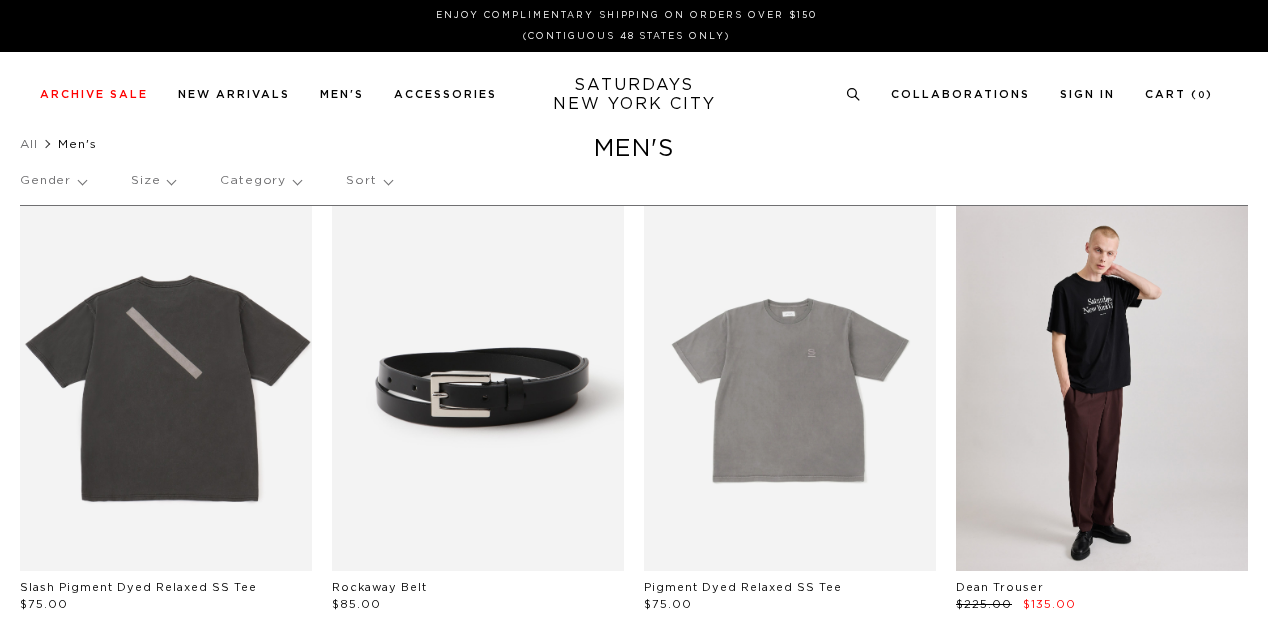 scroll, scrollTop: 0, scrollLeft: 0, axis: both 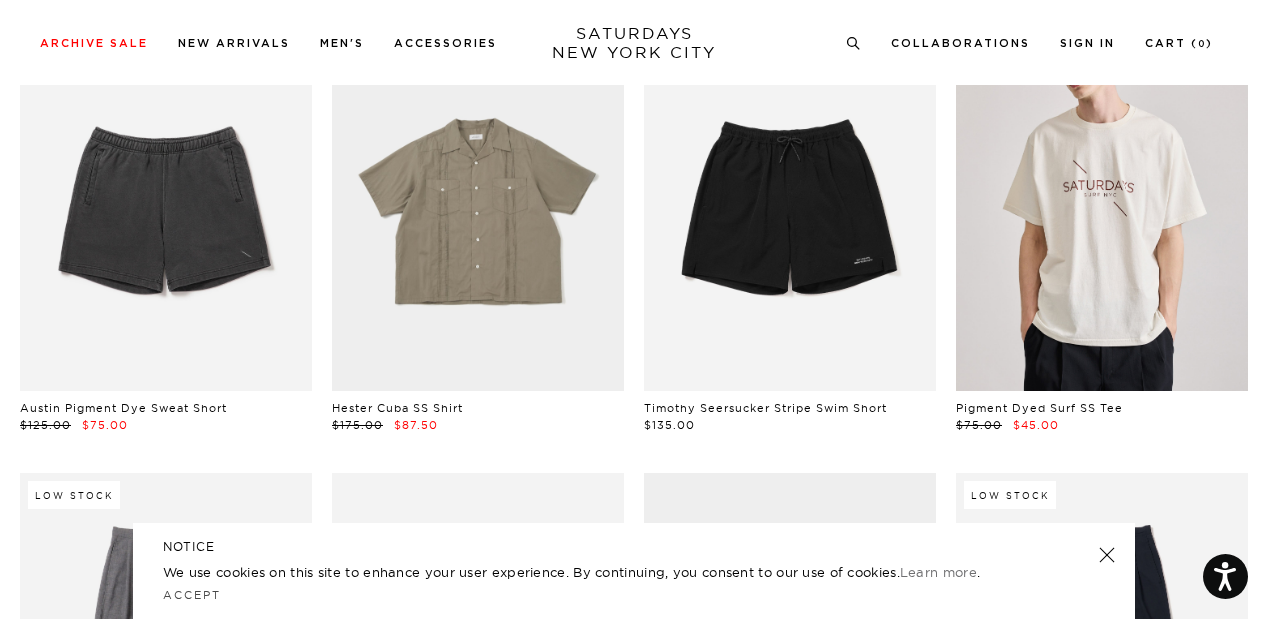 click at bounding box center [1102, 208] 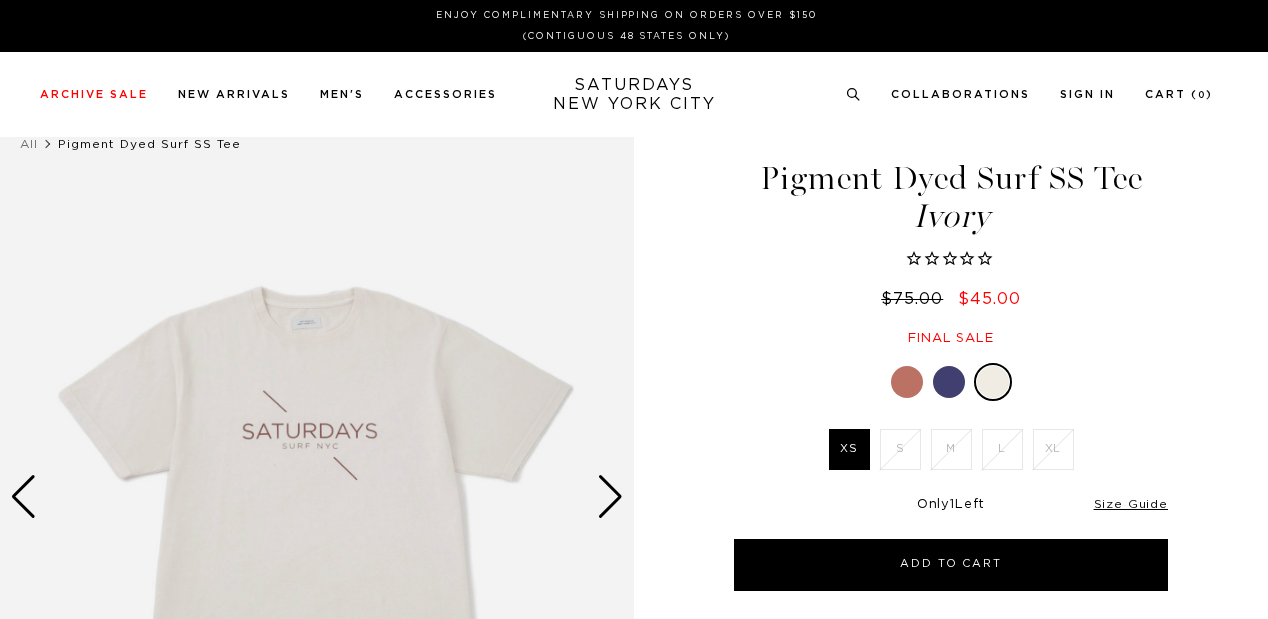 scroll, scrollTop: 0, scrollLeft: 0, axis: both 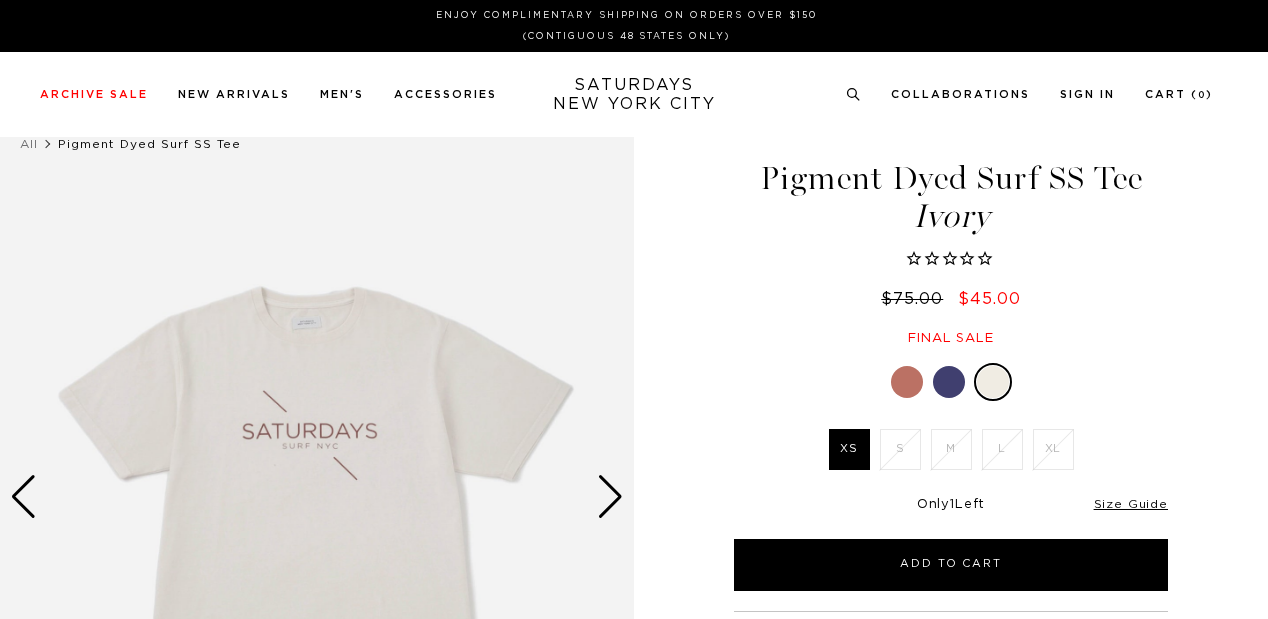 click at bounding box center [949, 382] 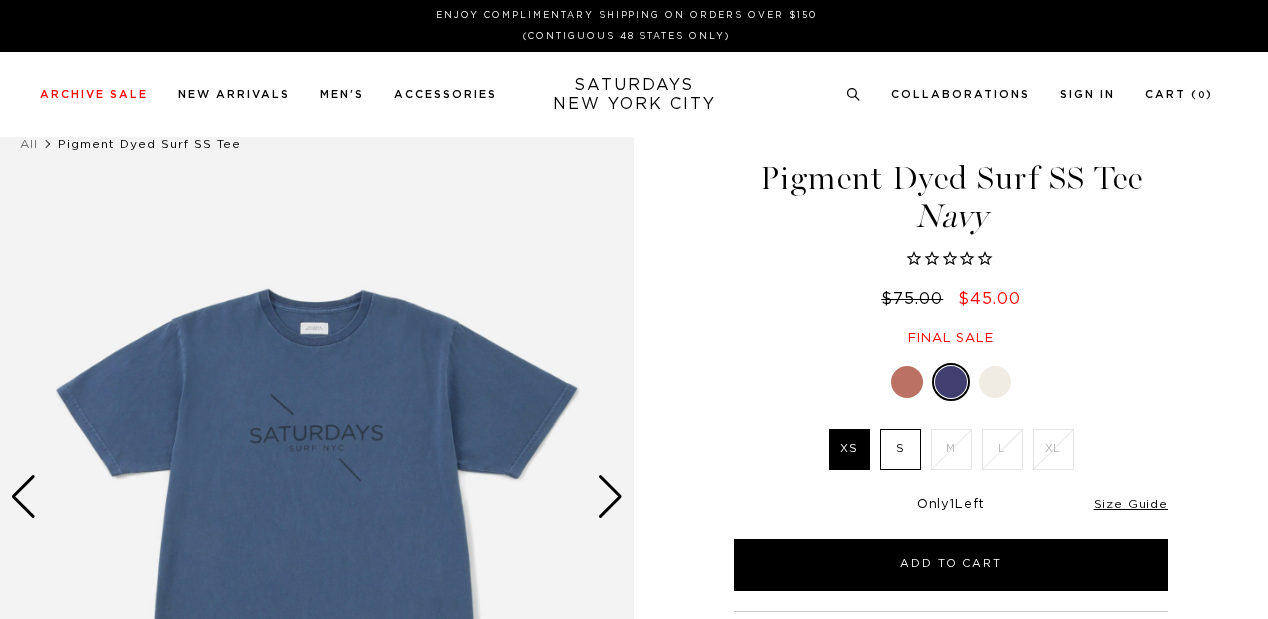 scroll, scrollTop: 0, scrollLeft: 0, axis: both 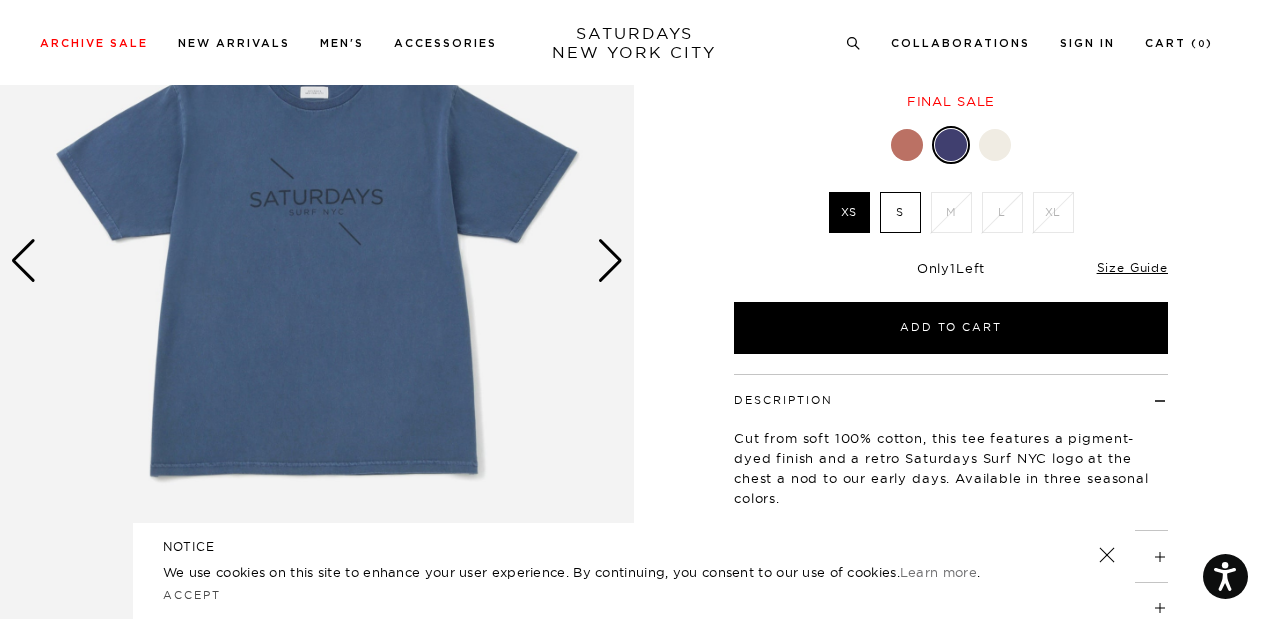 click at bounding box center [995, 145] 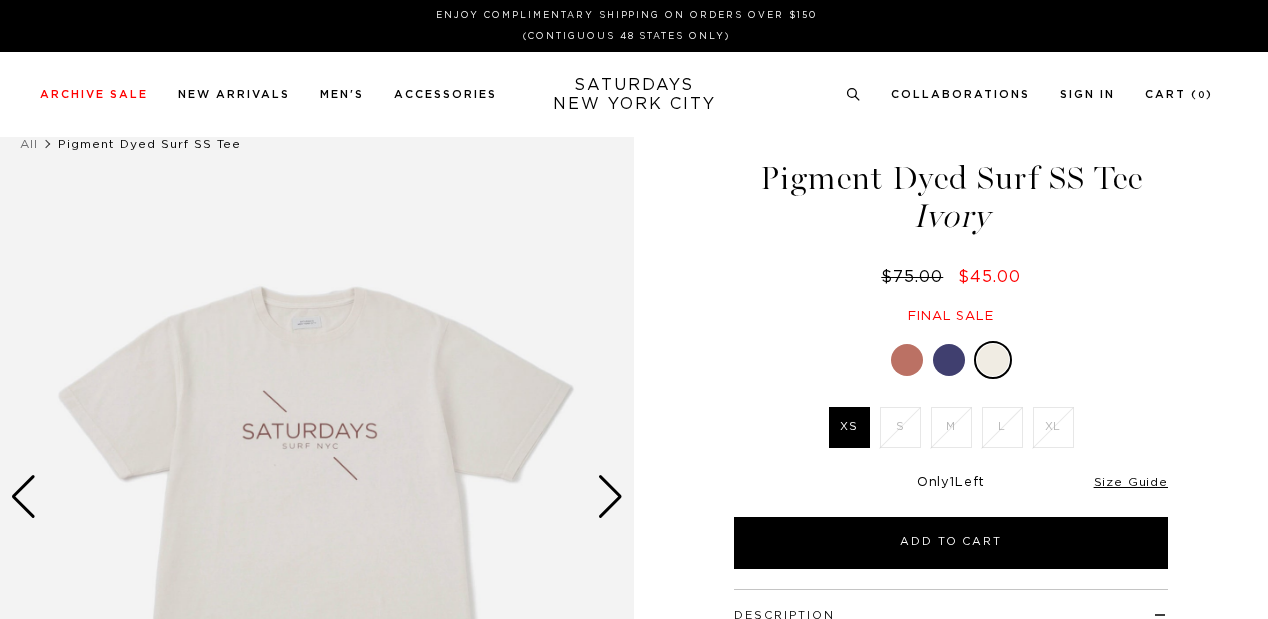 scroll, scrollTop: 0, scrollLeft: 0, axis: both 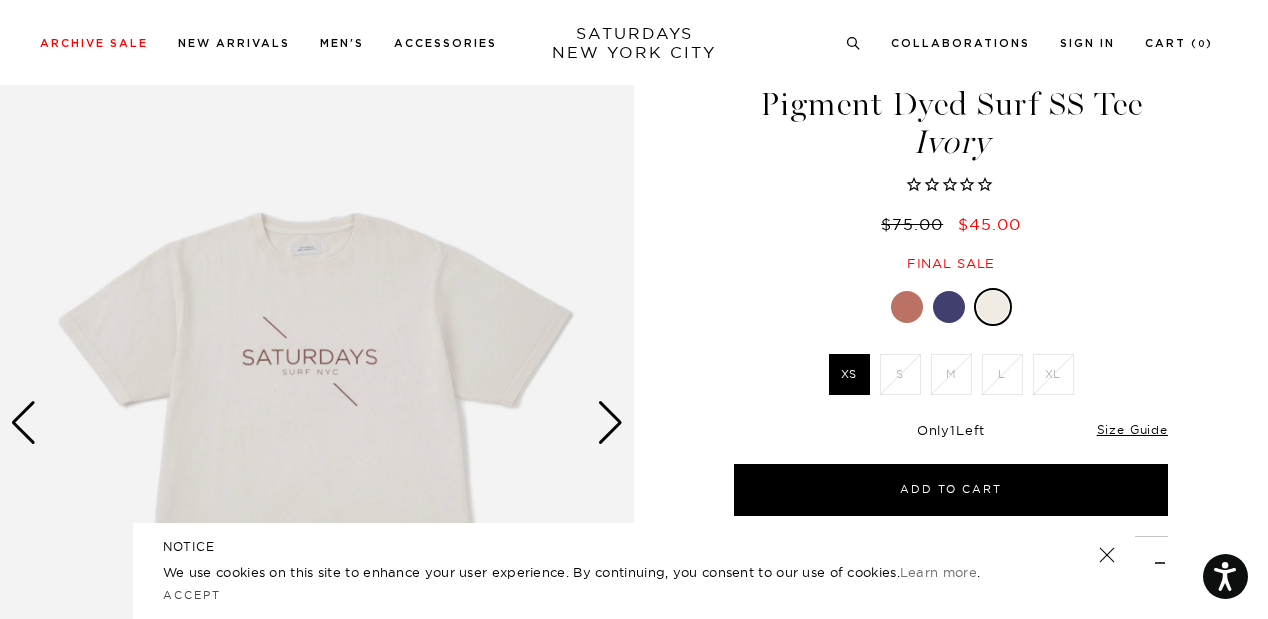 click at bounding box center [907, 307] 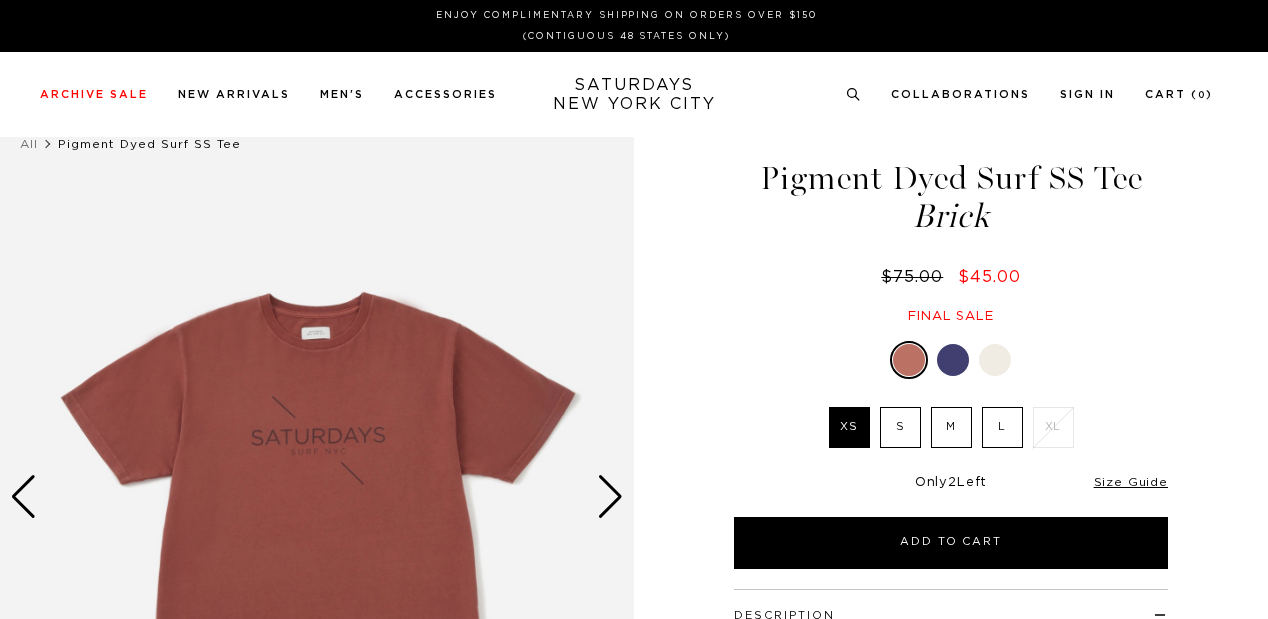 scroll, scrollTop: 0, scrollLeft: 0, axis: both 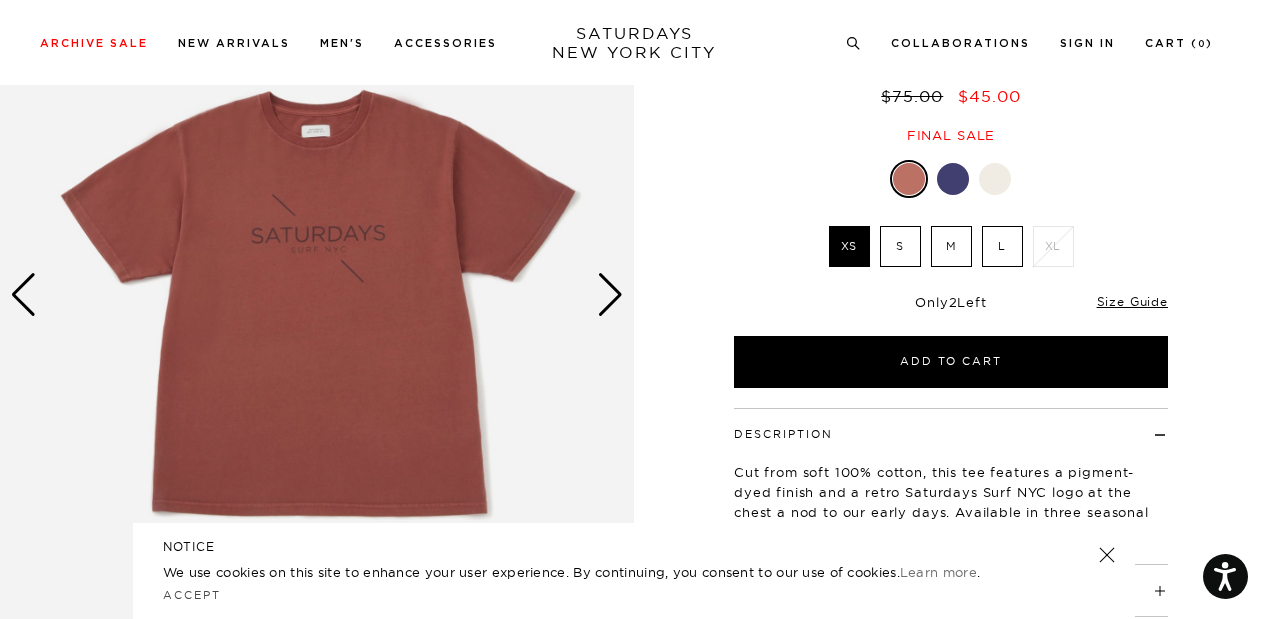 click at bounding box center [1107, 555] 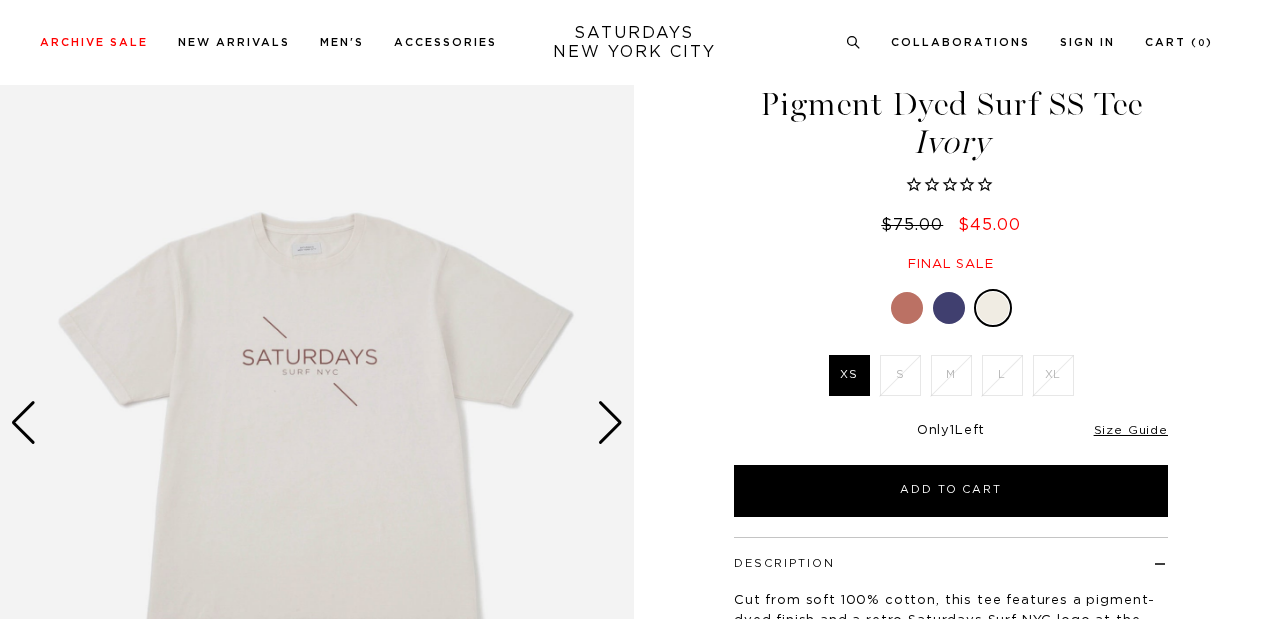 scroll, scrollTop: 74, scrollLeft: 0, axis: vertical 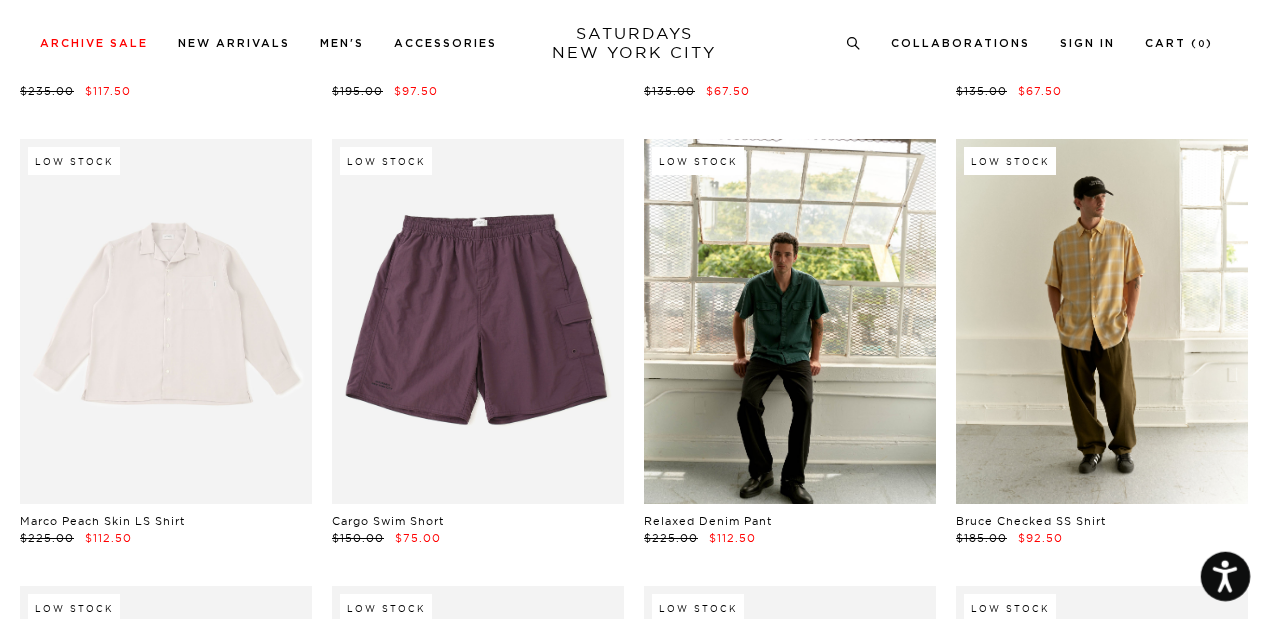 click at bounding box center [1226, 577] 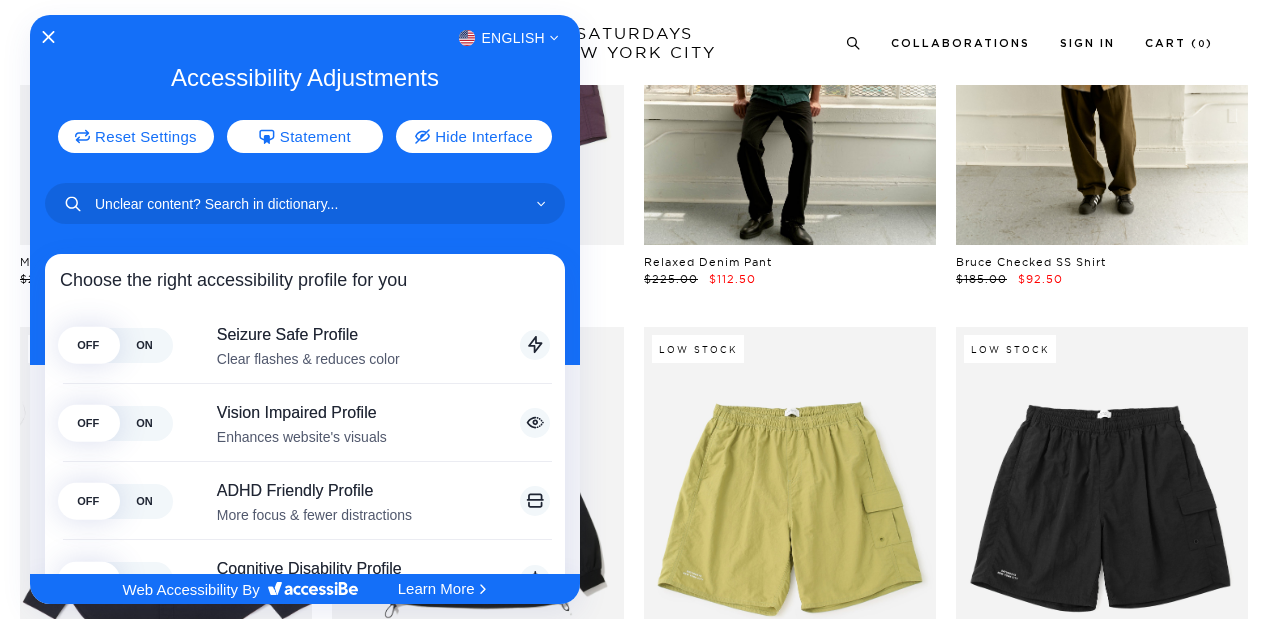 scroll, scrollTop: 11955, scrollLeft: 12, axis: both 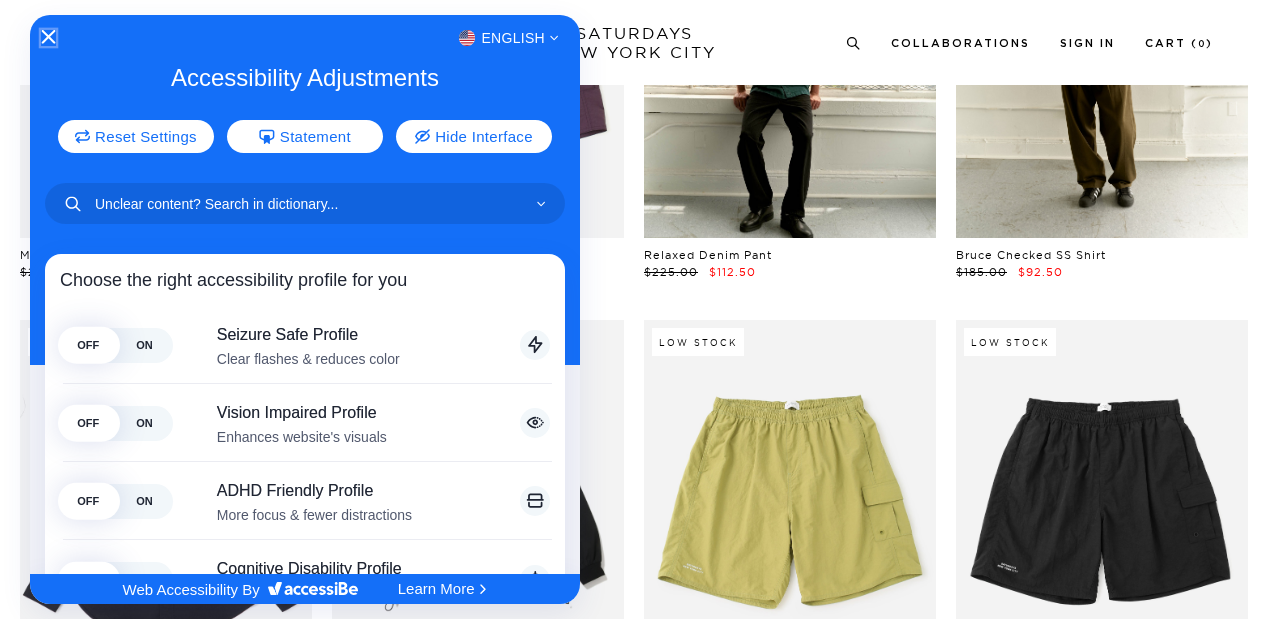 click 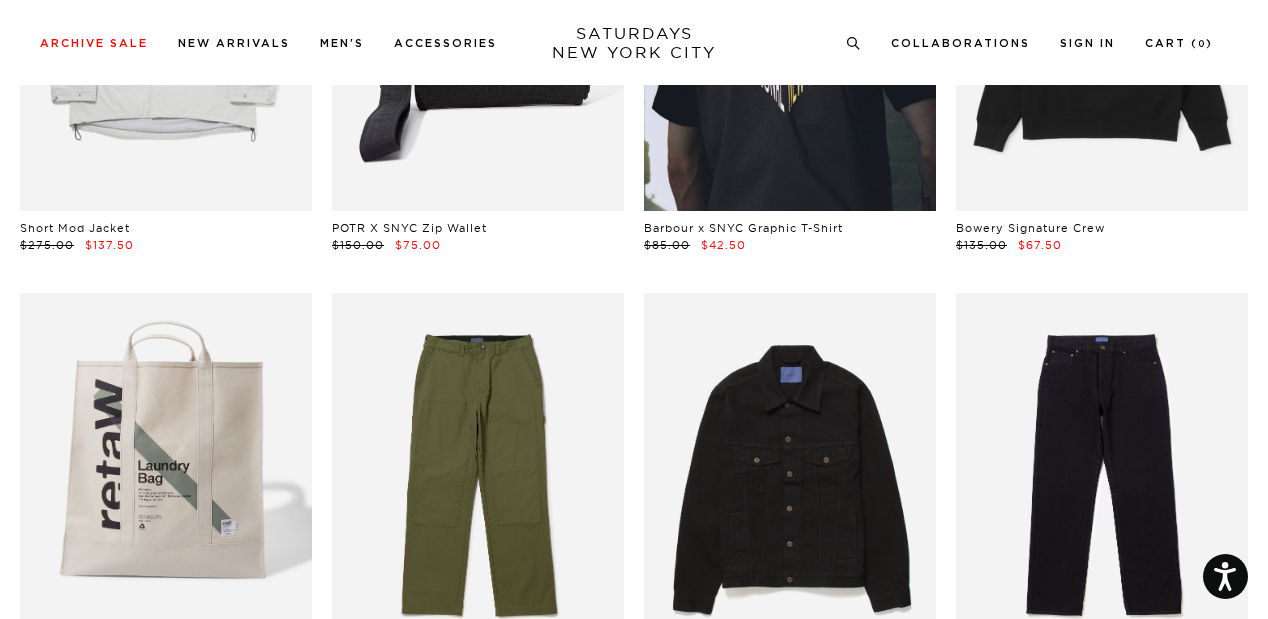 scroll, scrollTop: 13324, scrollLeft: 12, axis: both 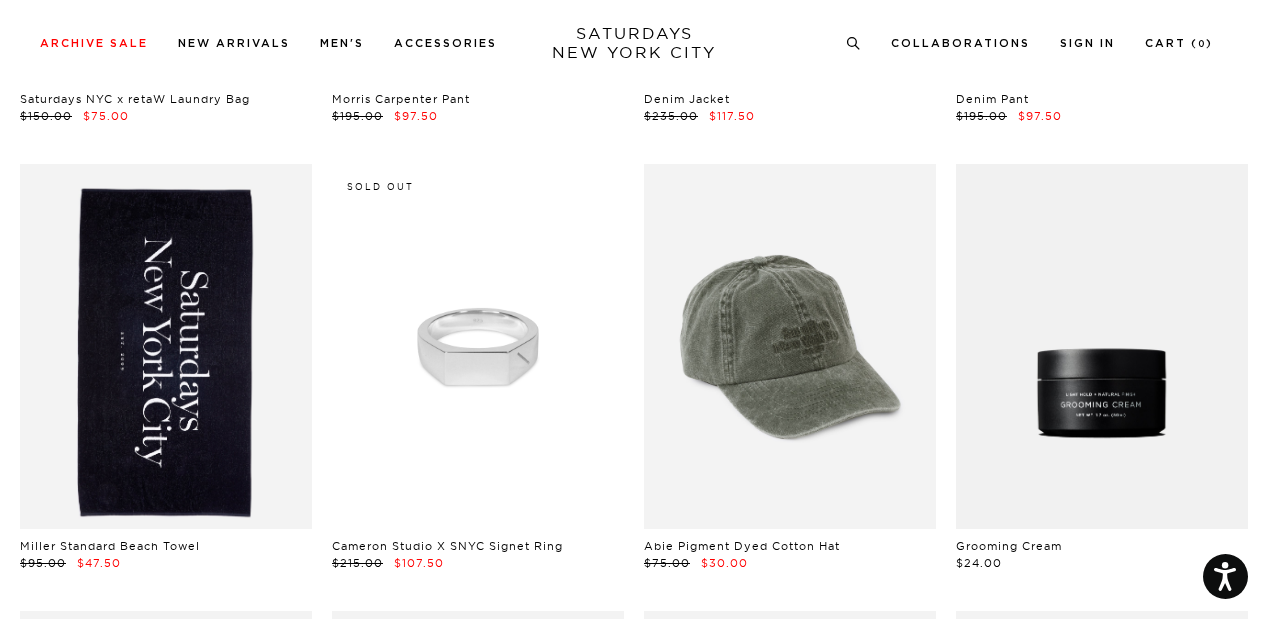 click on "$24.00" at bounding box center (1102, 563) 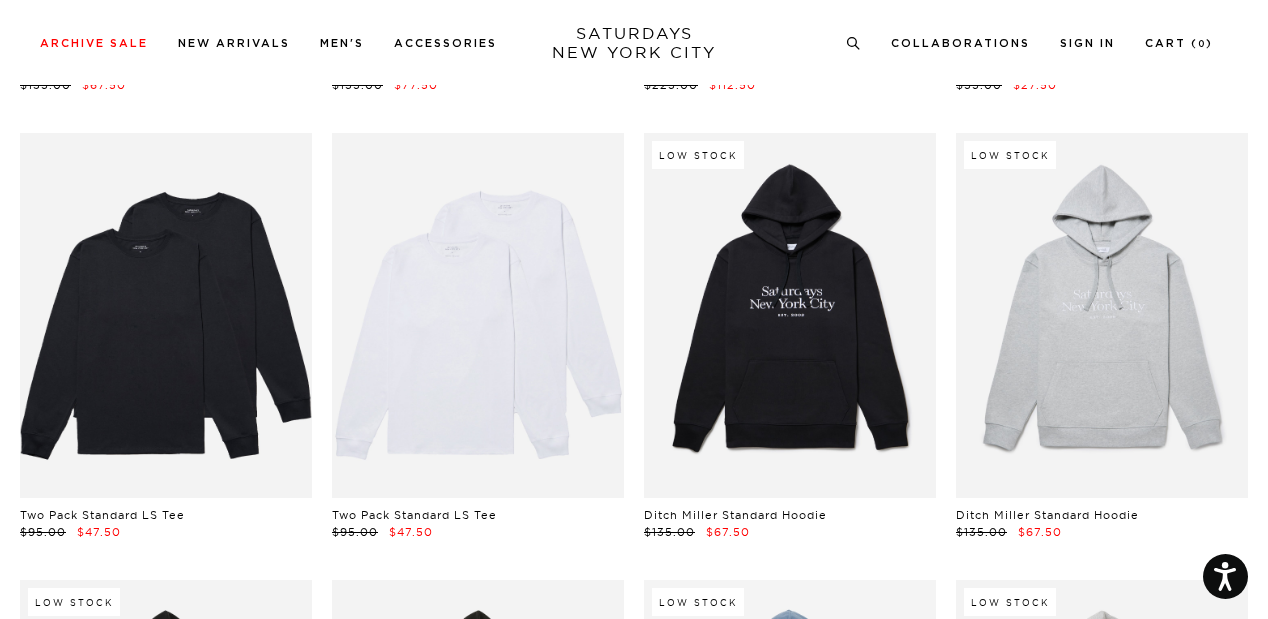 scroll, scrollTop: 15278, scrollLeft: 12, axis: both 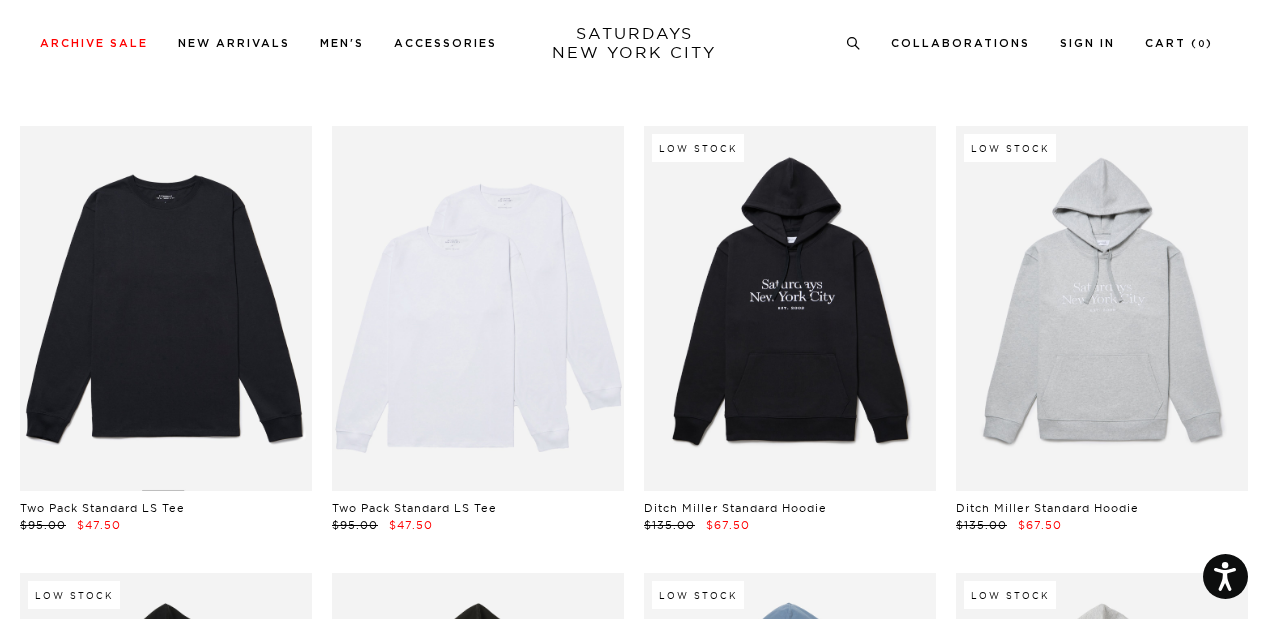 click at bounding box center [166, 308] 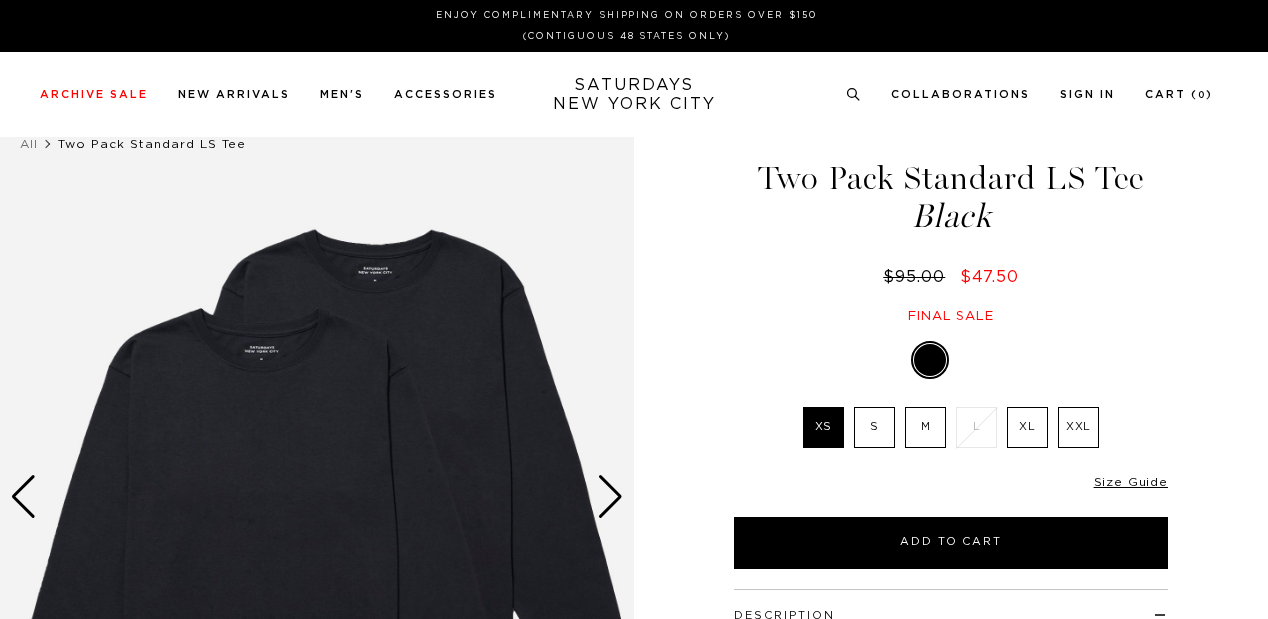 scroll, scrollTop: 0, scrollLeft: 0, axis: both 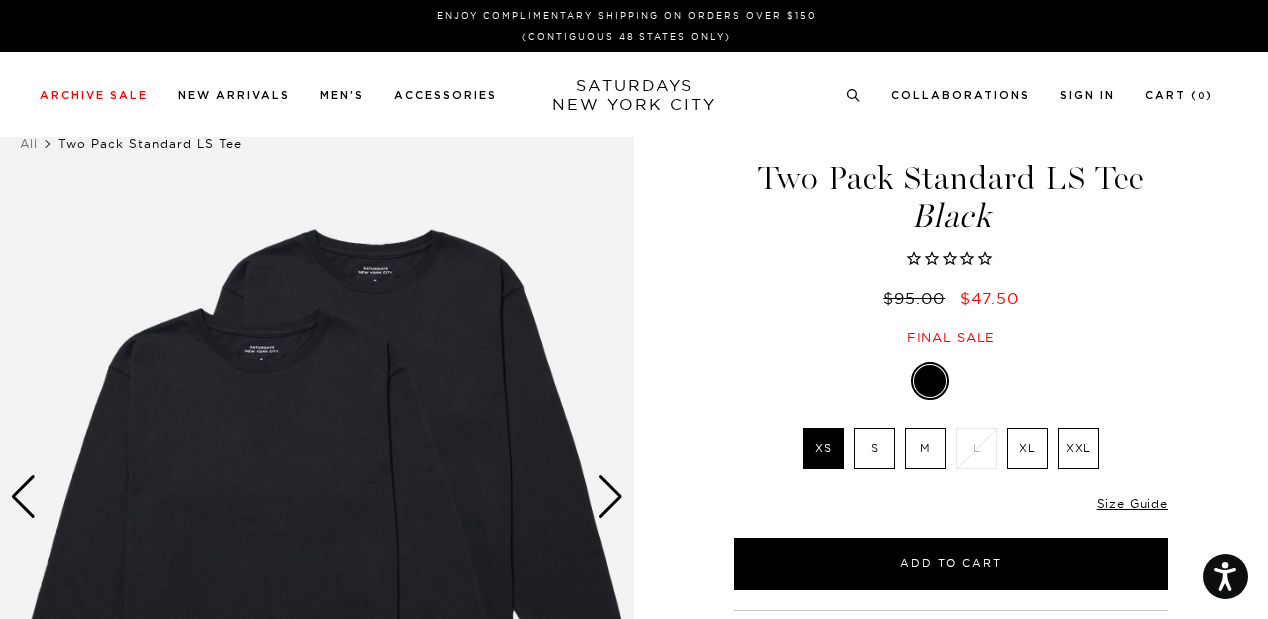 click on "S" at bounding box center (874, 448) 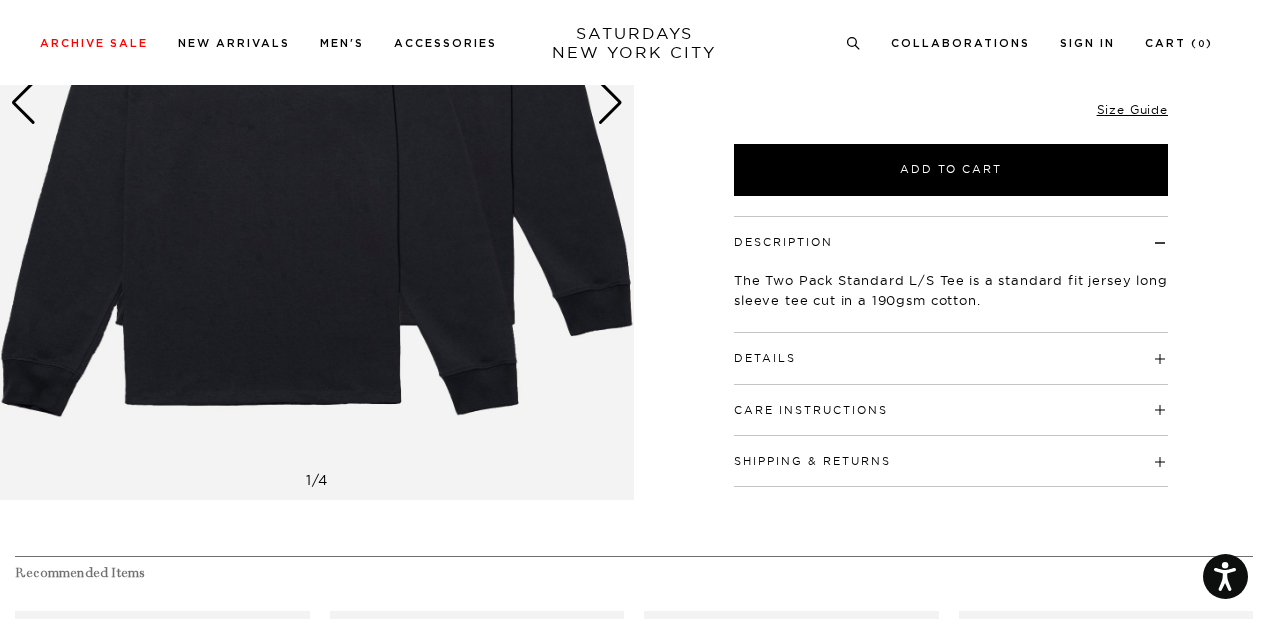 scroll, scrollTop: 396, scrollLeft: 0, axis: vertical 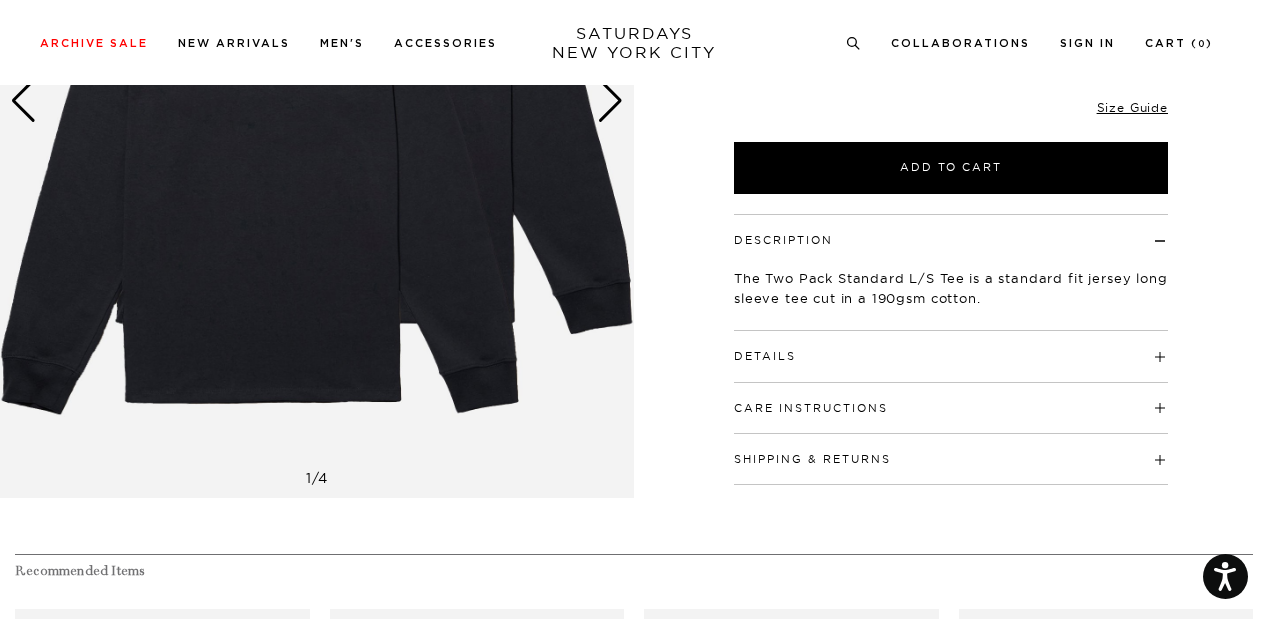 click at bounding box center (888, 408) 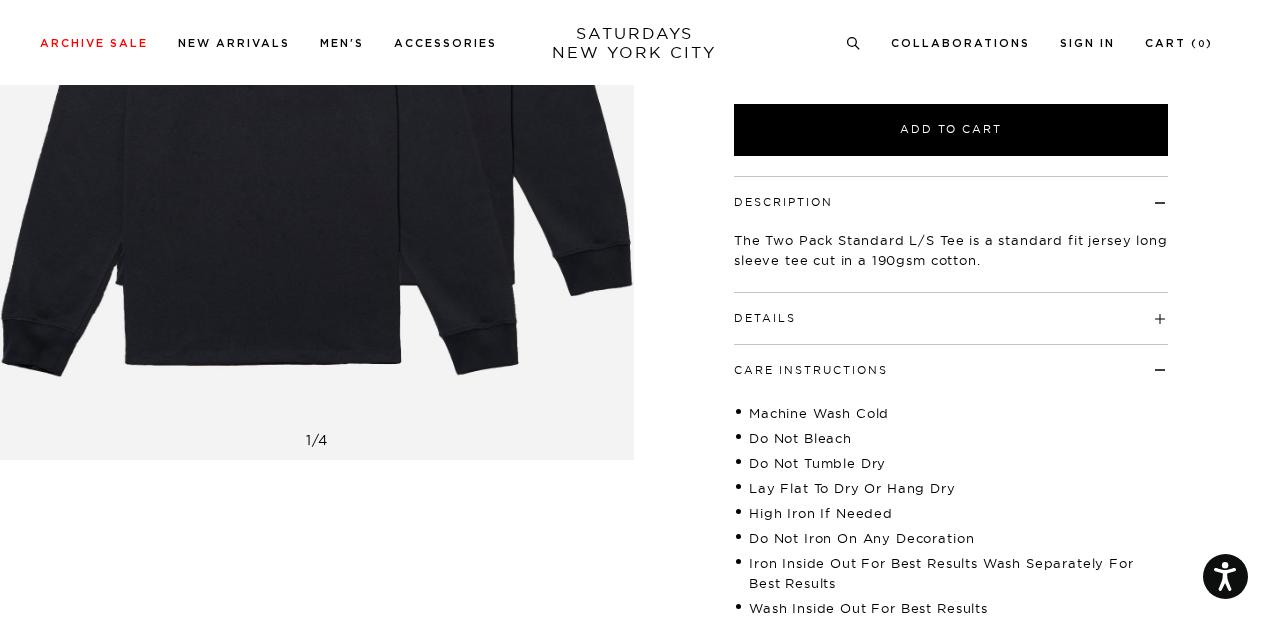 scroll, scrollTop: 424, scrollLeft: 0, axis: vertical 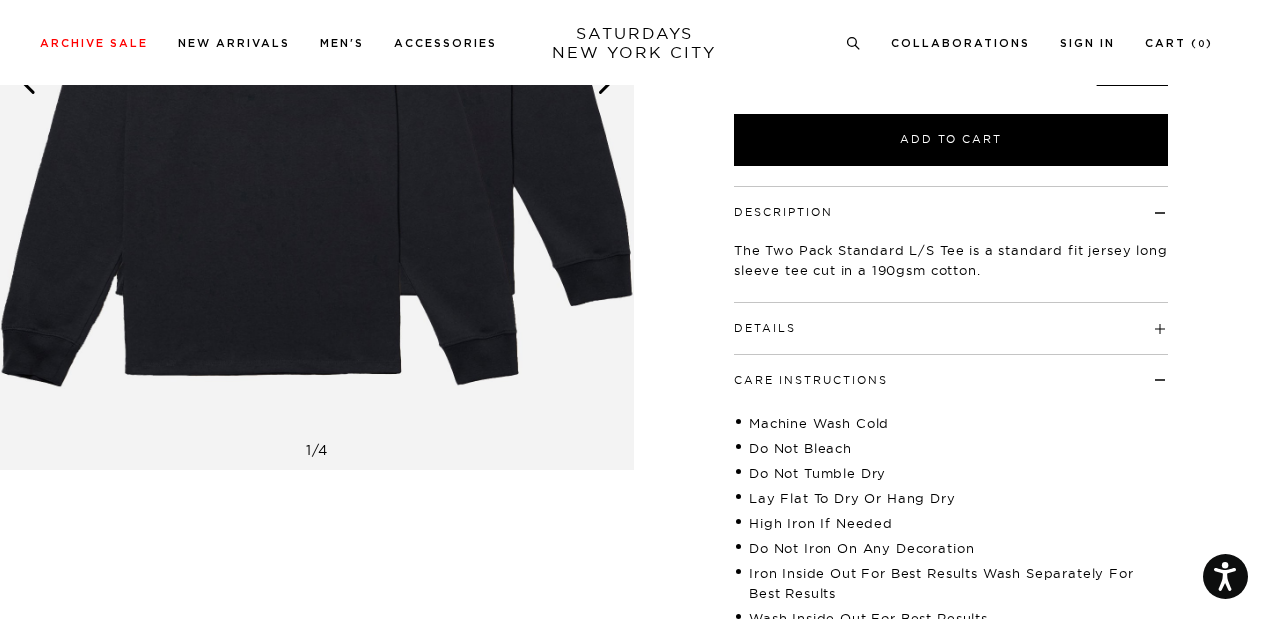 click at bounding box center [796, 328] 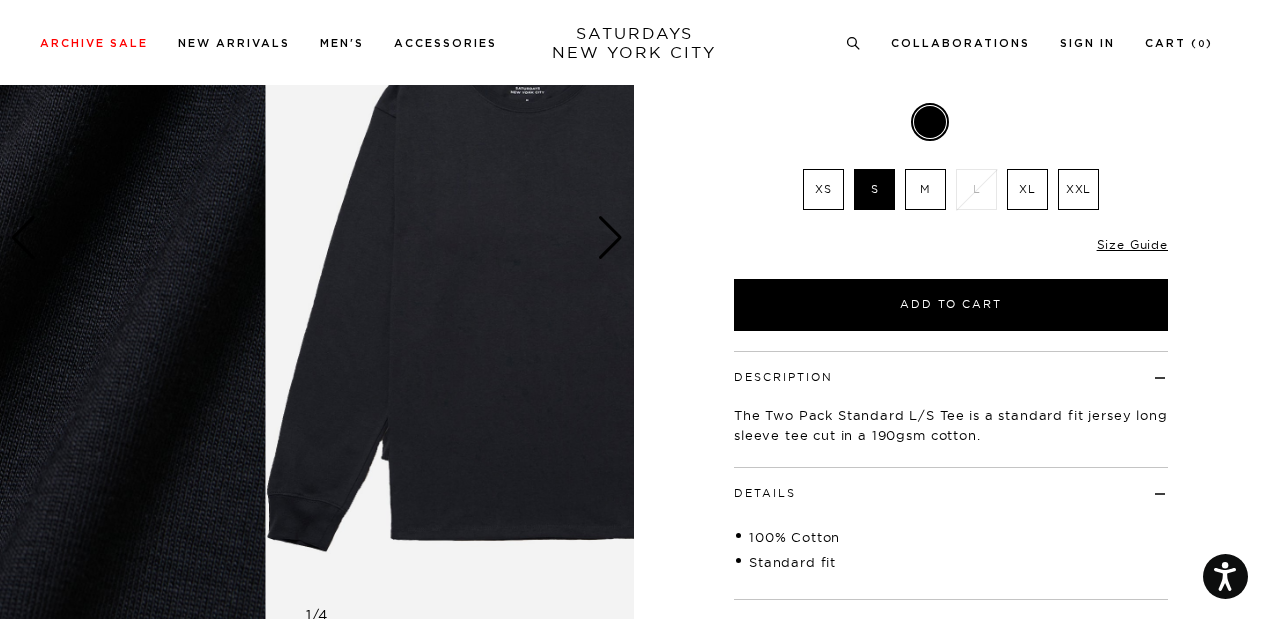 scroll, scrollTop: 259, scrollLeft: 4, axis: both 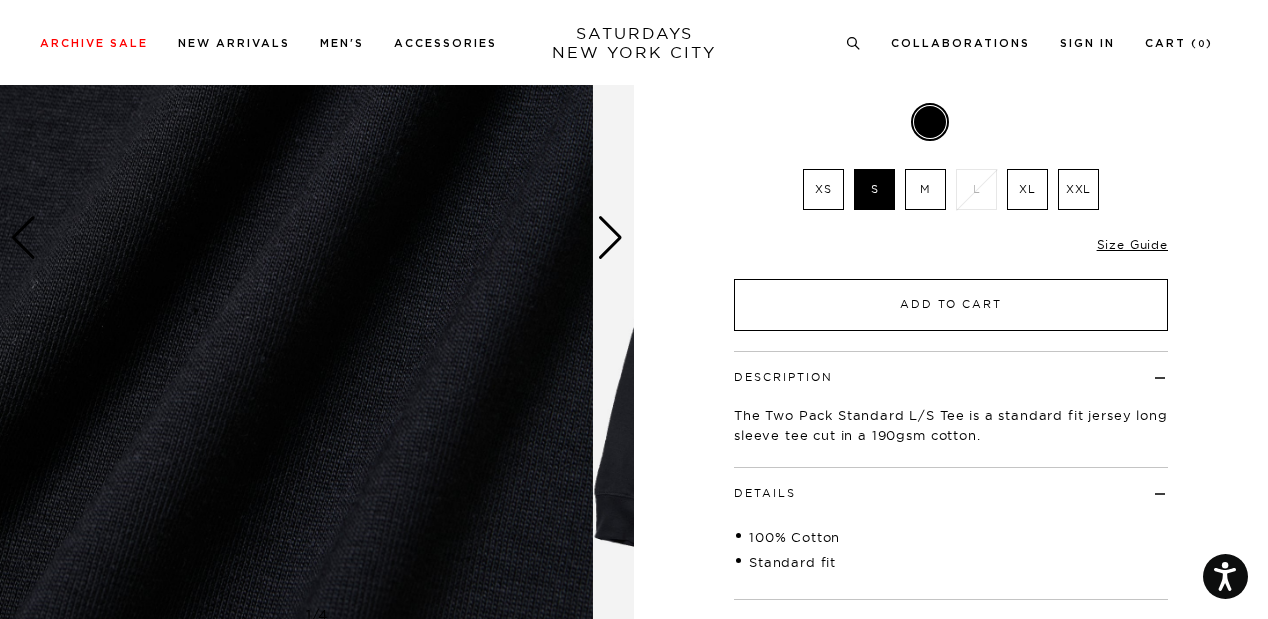 click on "Add to Cart" at bounding box center [951, 305] 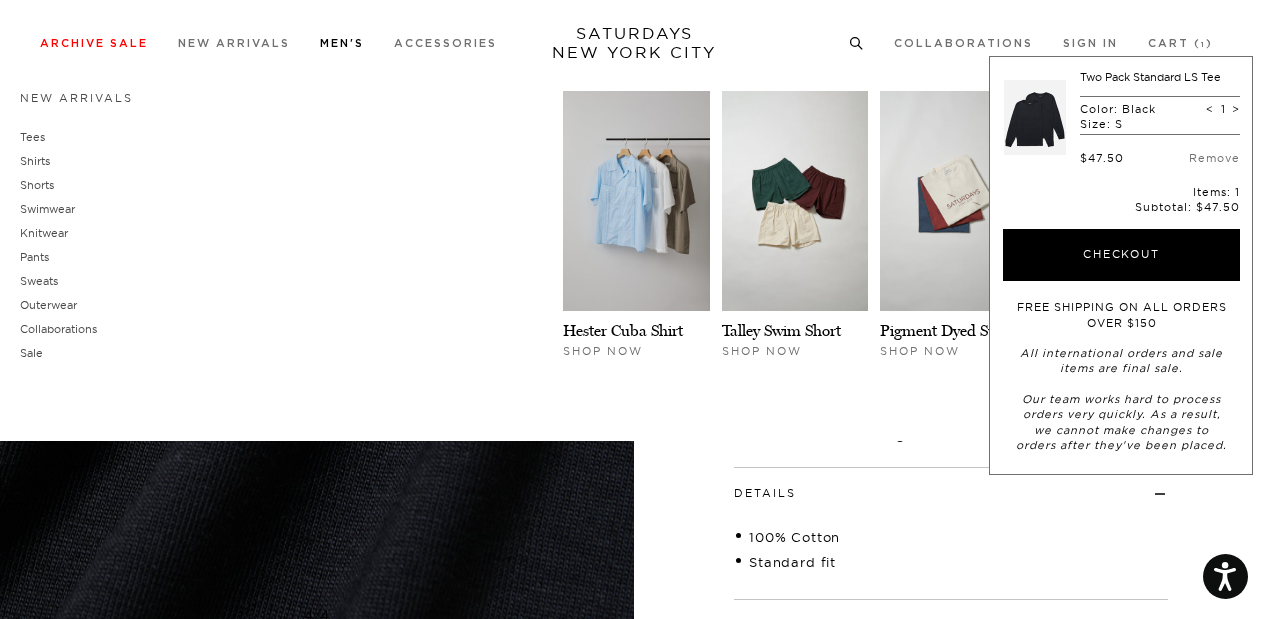 click on "New Arrivals
Tees
Shirts
Shorts
Swimwear
Knitwear
Pants
Sweats
Outerwear" at bounding box center (606, 246) 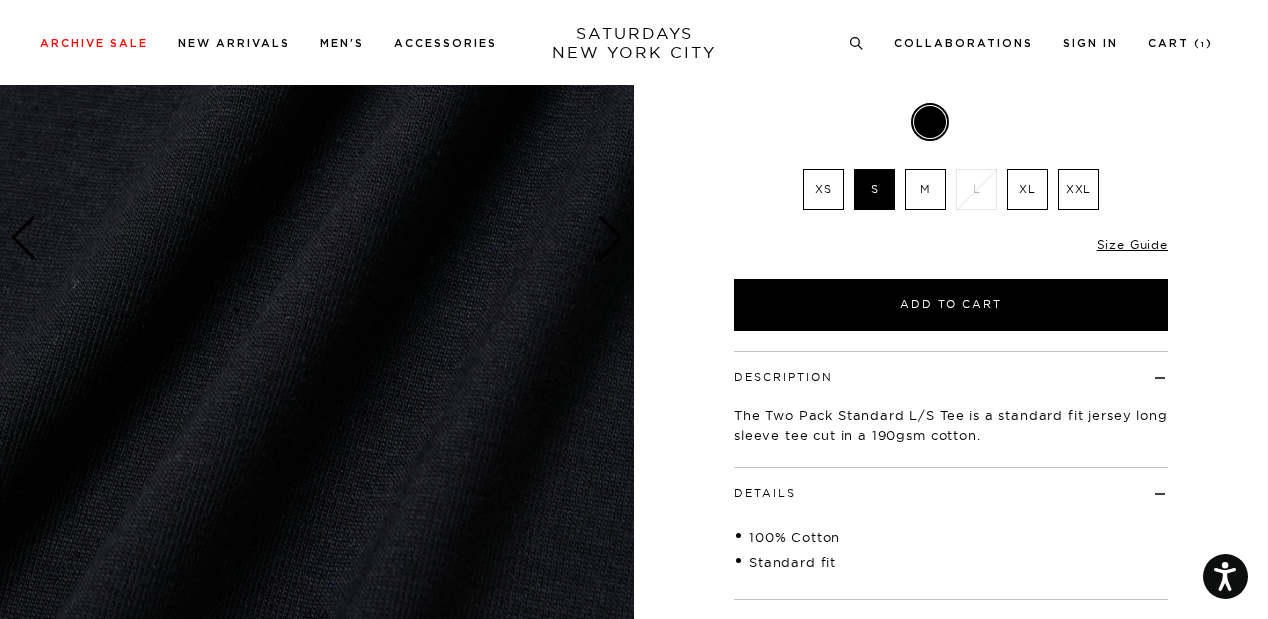 scroll, scrollTop: 801, scrollLeft: 4, axis: both 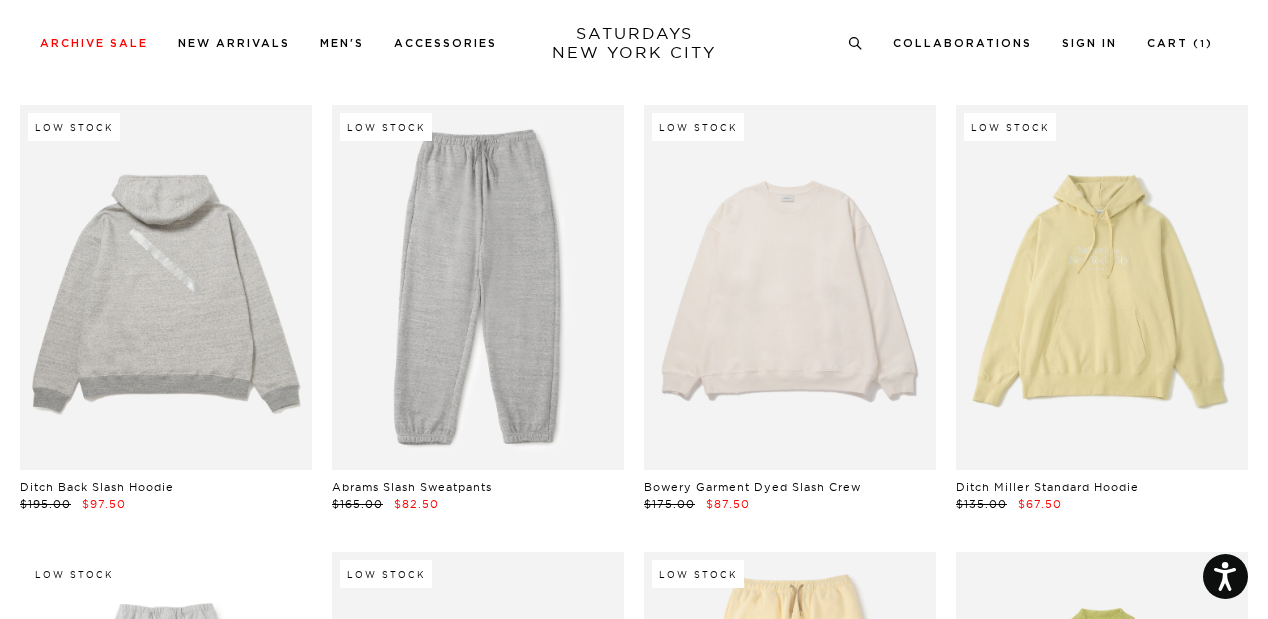 click at bounding box center [166, 287] 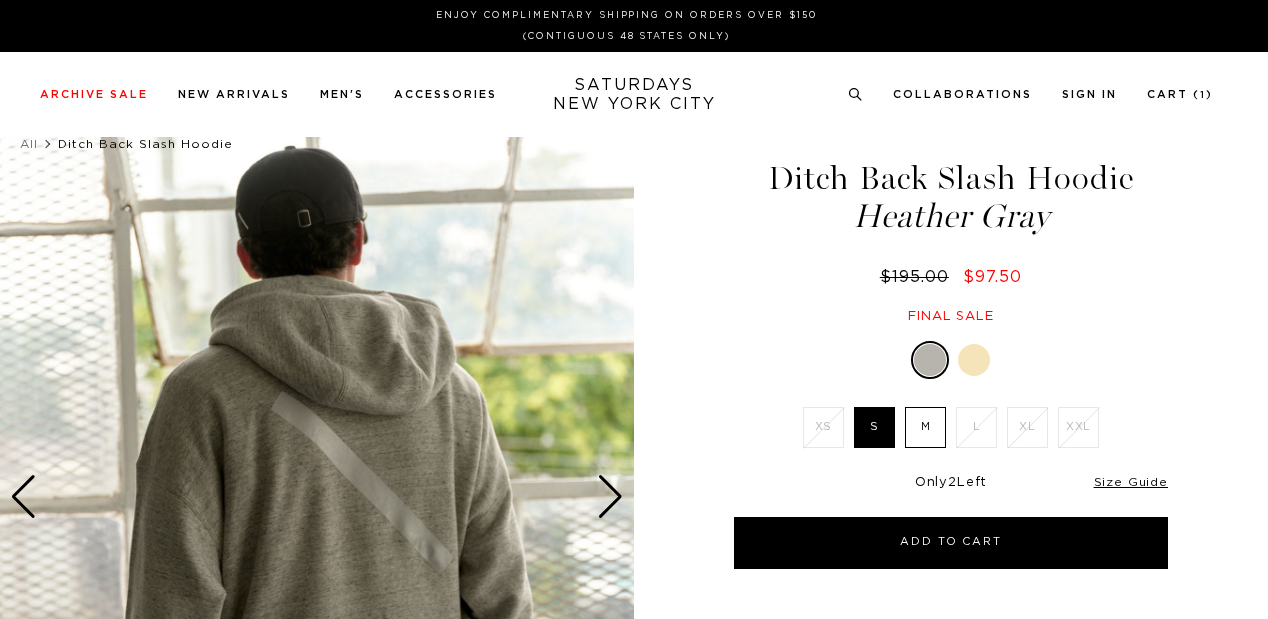 scroll, scrollTop: 0, scrollLeft: 0, axis: both 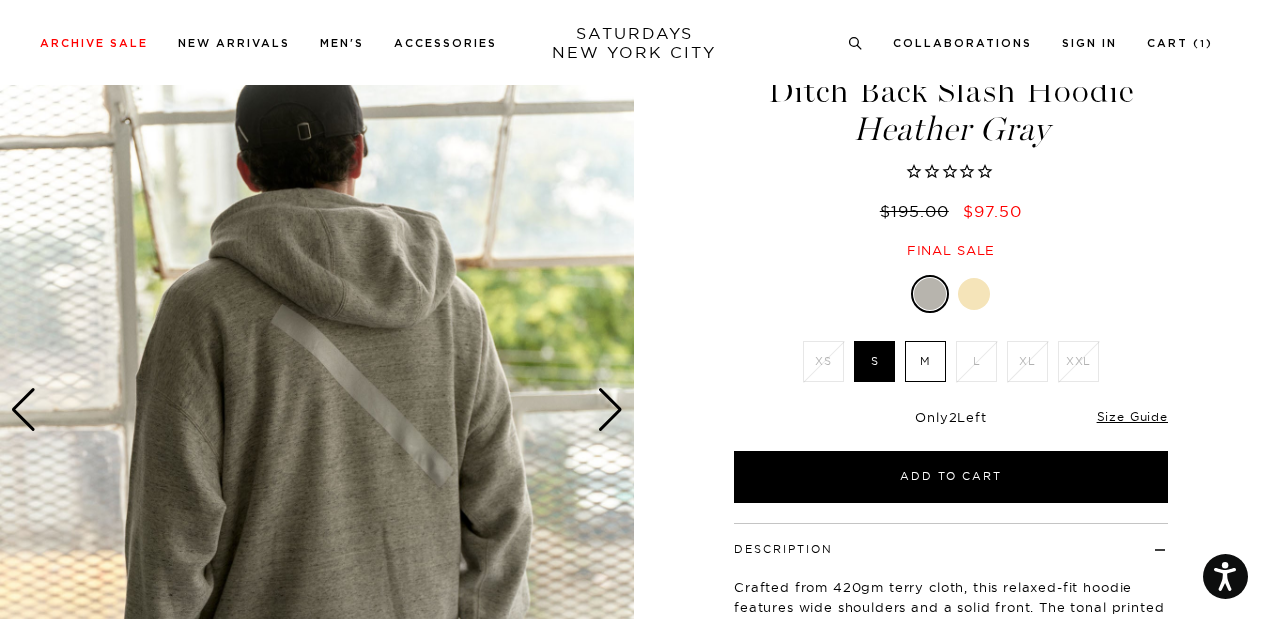 click at bounding box center [610, 410] 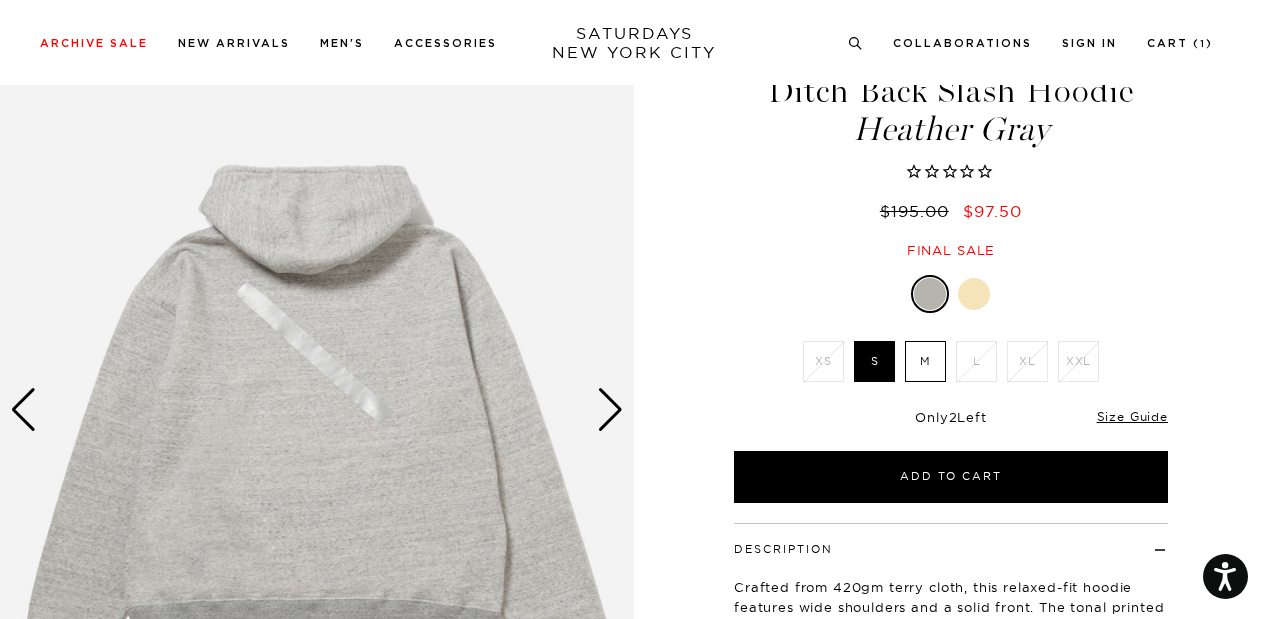 click at bounding box center [317, 410] 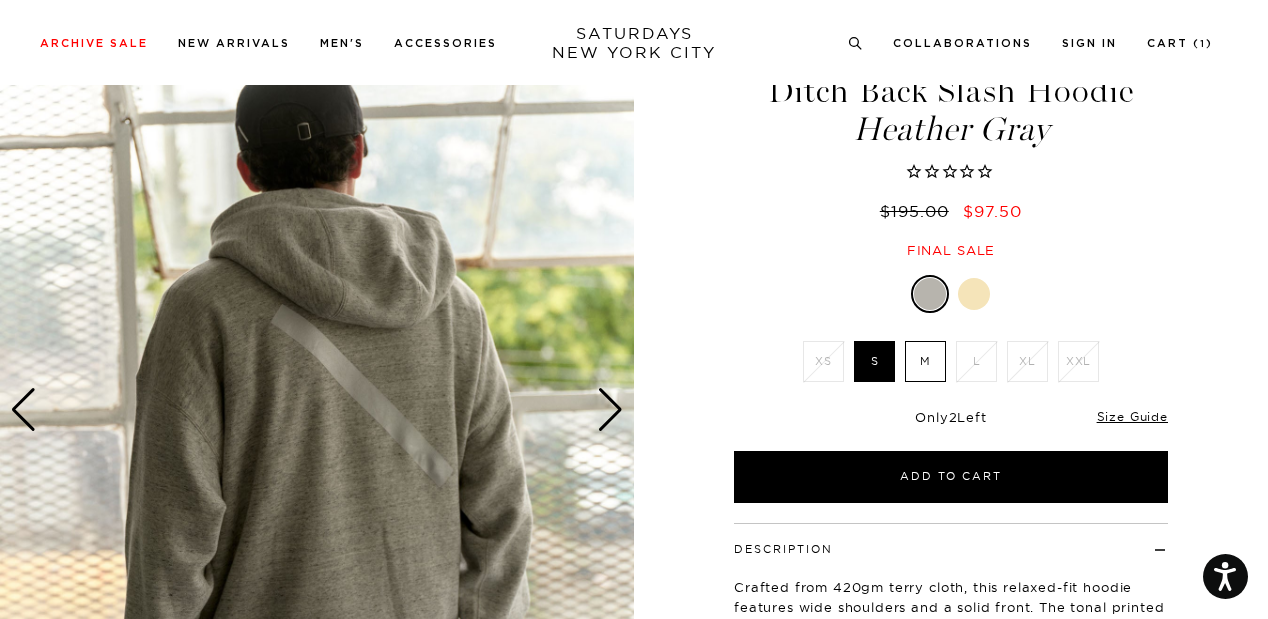 click at bounding box center [610, 410] 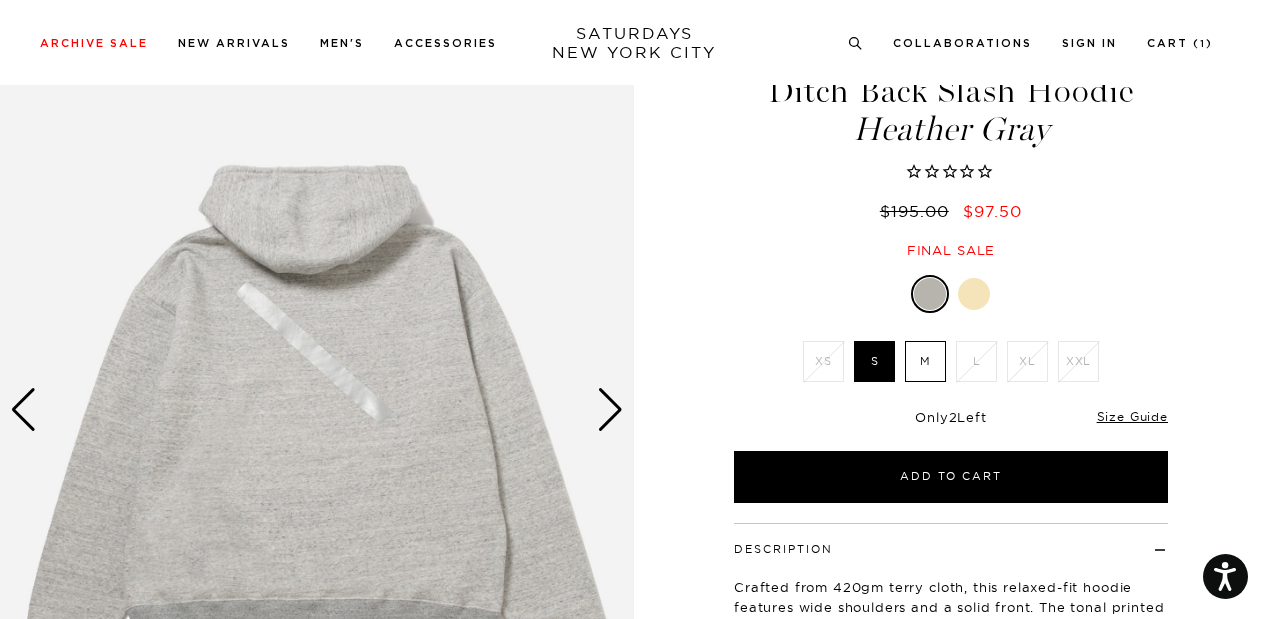 click at bounding box center (23, 410) 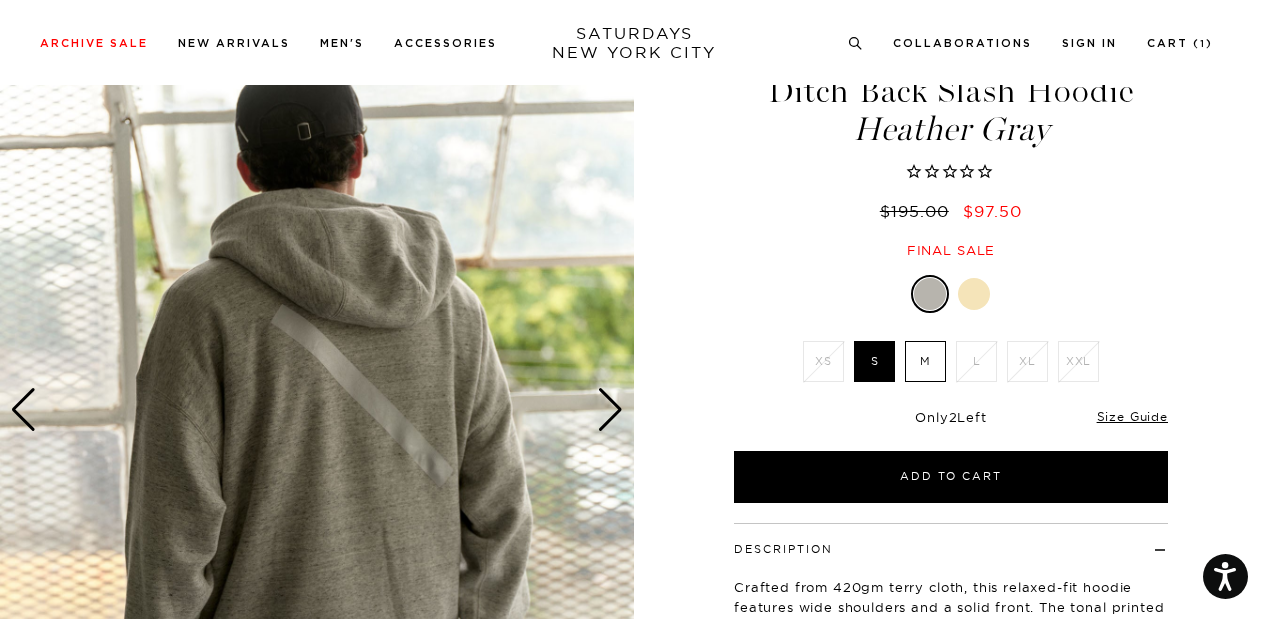 click at bounding box center [974, 294] 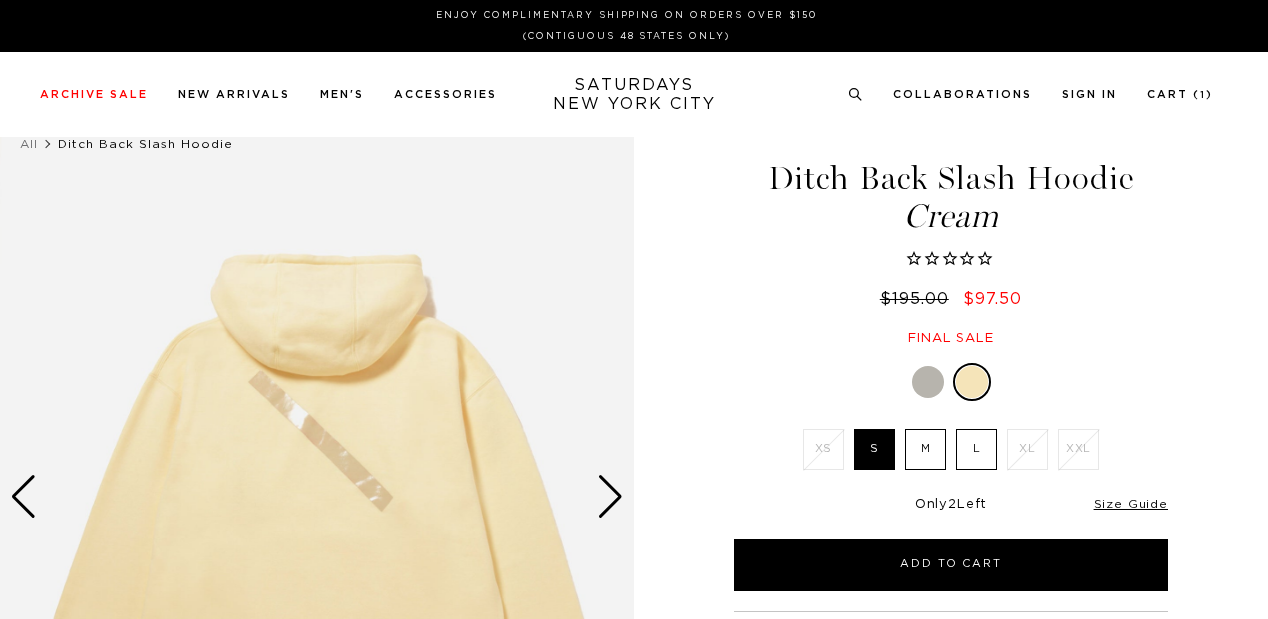 scroll, scrollTop: 0, scrollLeft: 0, axis: both 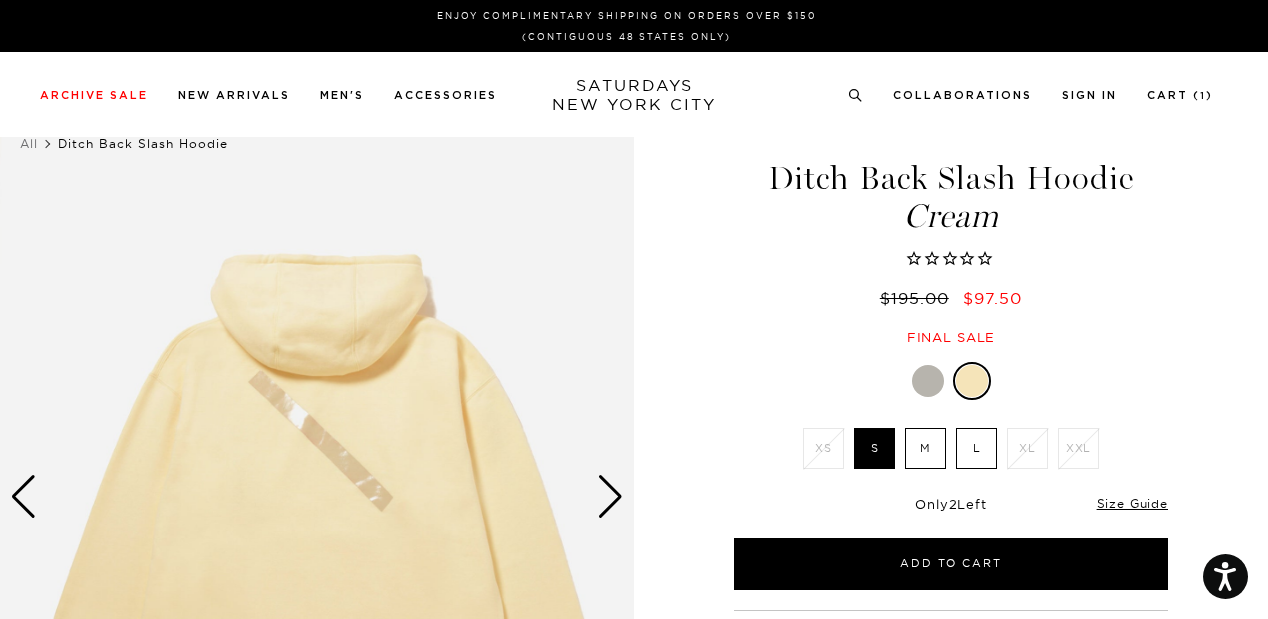 click at bounding box center (928, 381) 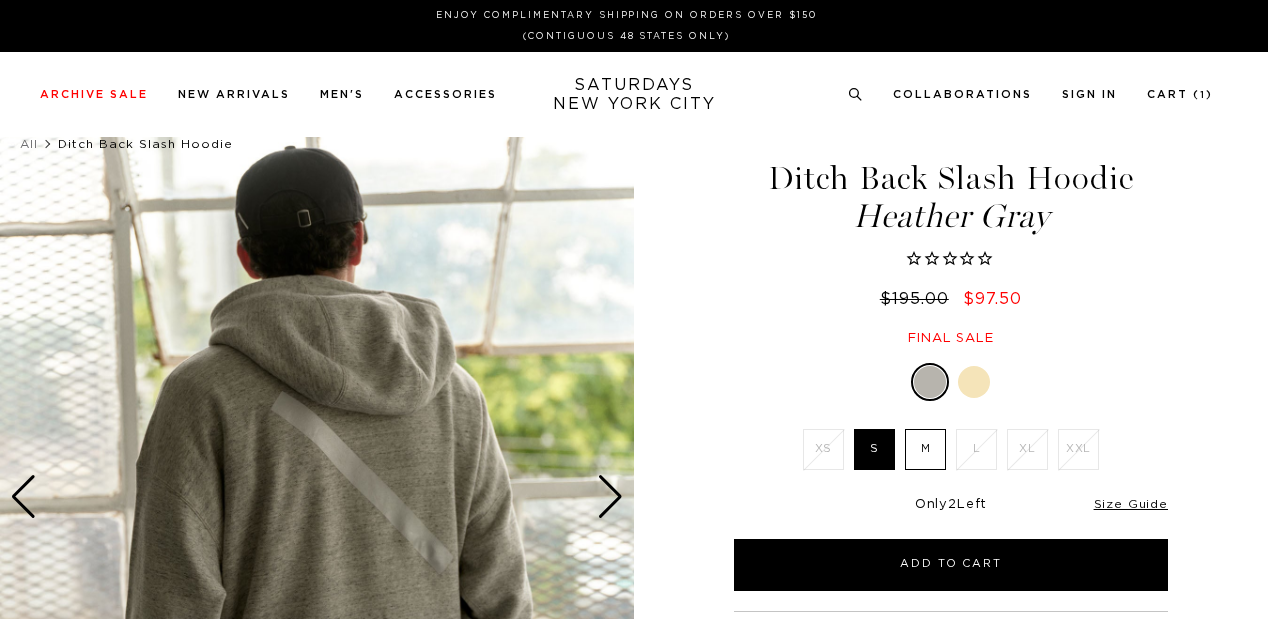 scroll, scrollTop: 0, scrollLeft: 0, axis: both 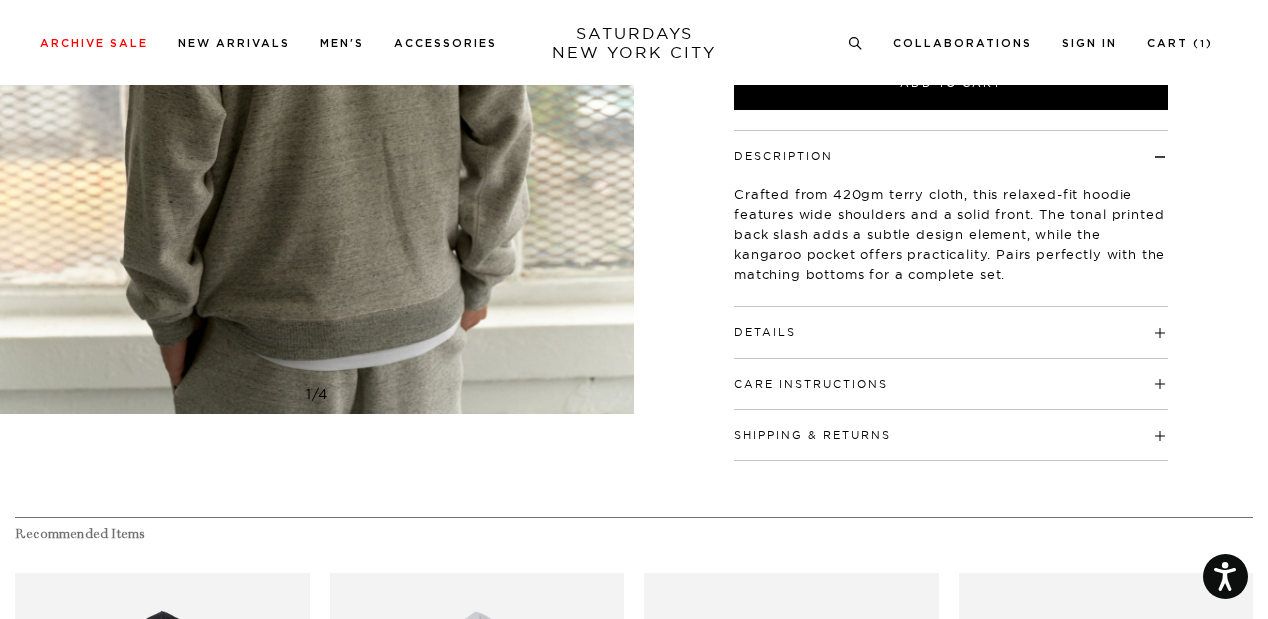 click at bounding box center [796, 332] 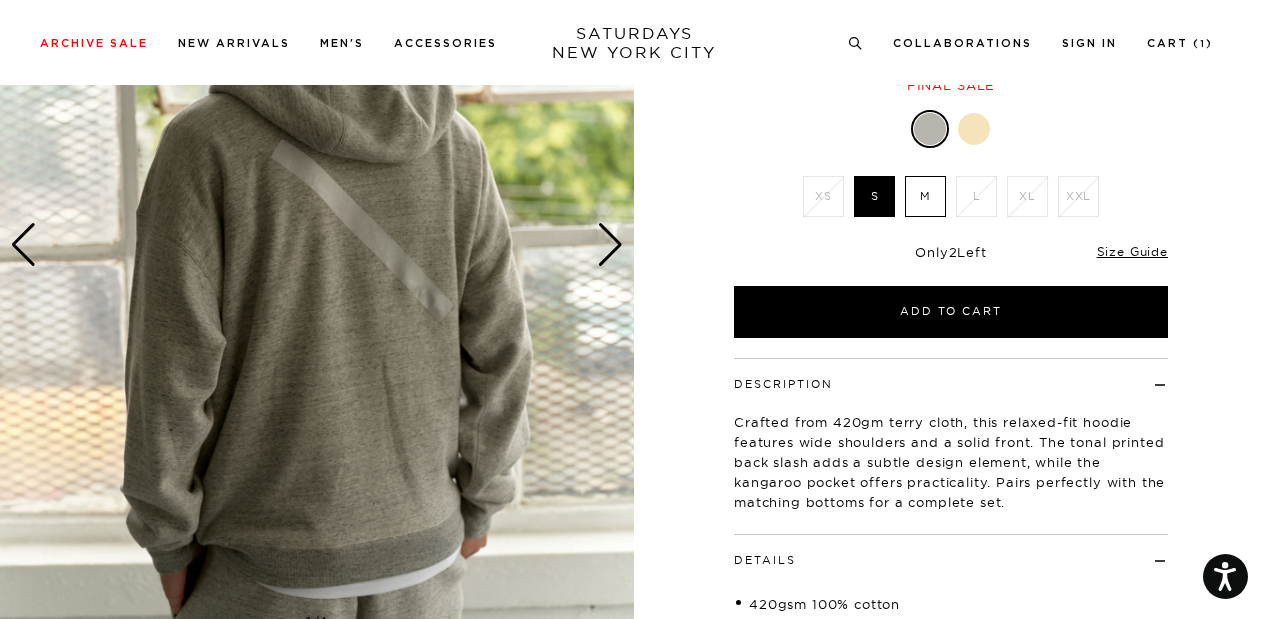 scroll, scrollTop: 0, scrollLeft: 0, axis: both 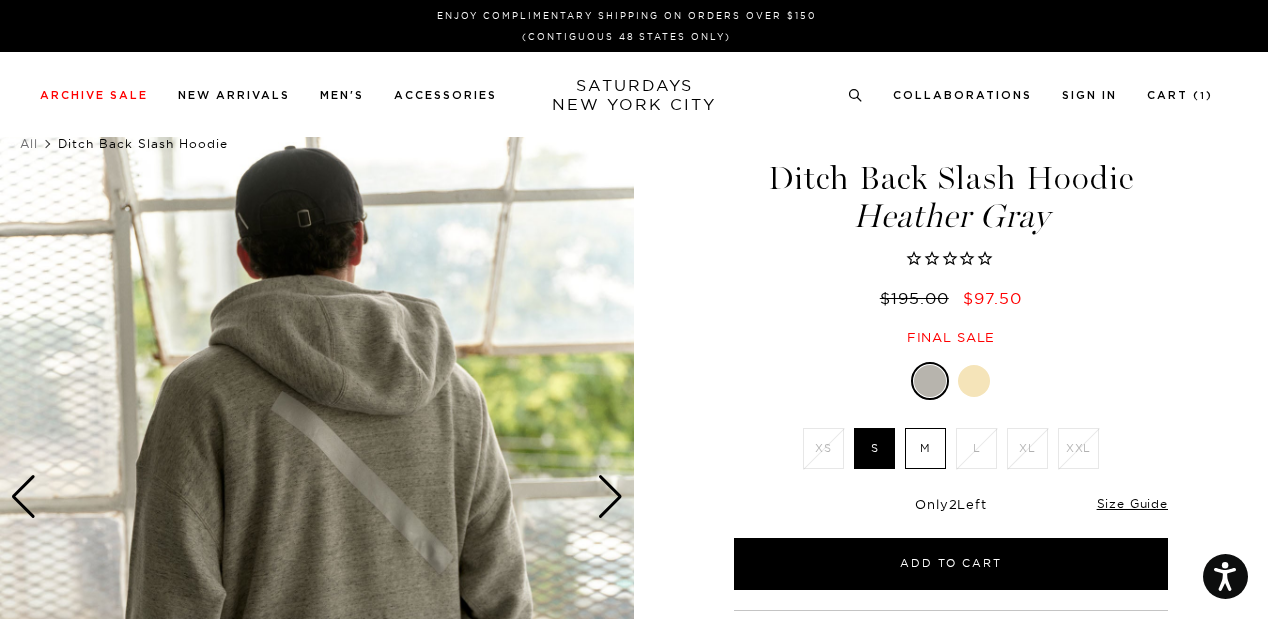 click at bounding box center (974, 381) 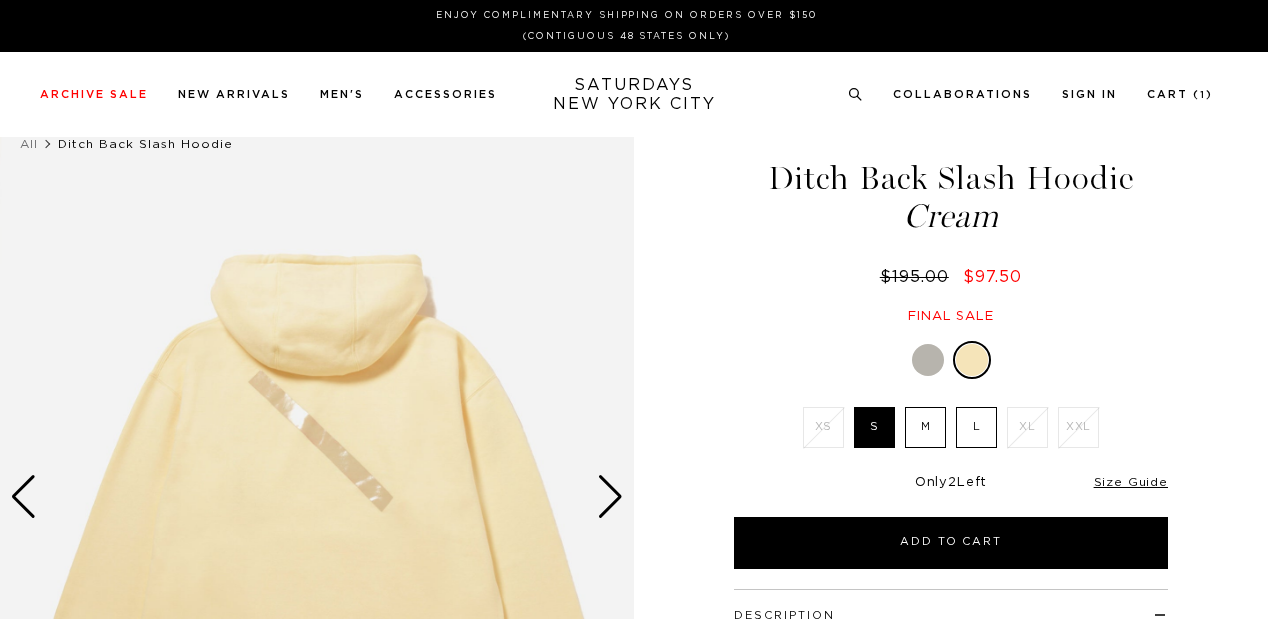 scroll, scrollTop: 0, scrollLeft: 0, axis: both 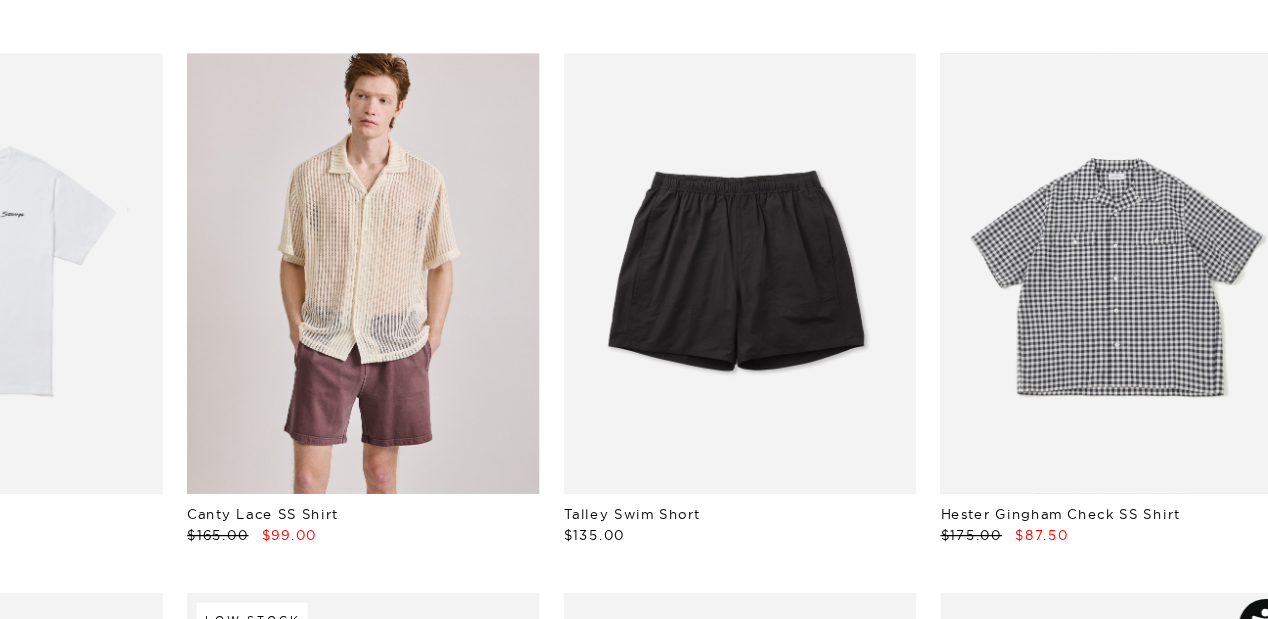 click at bounding box center (1102, 284) 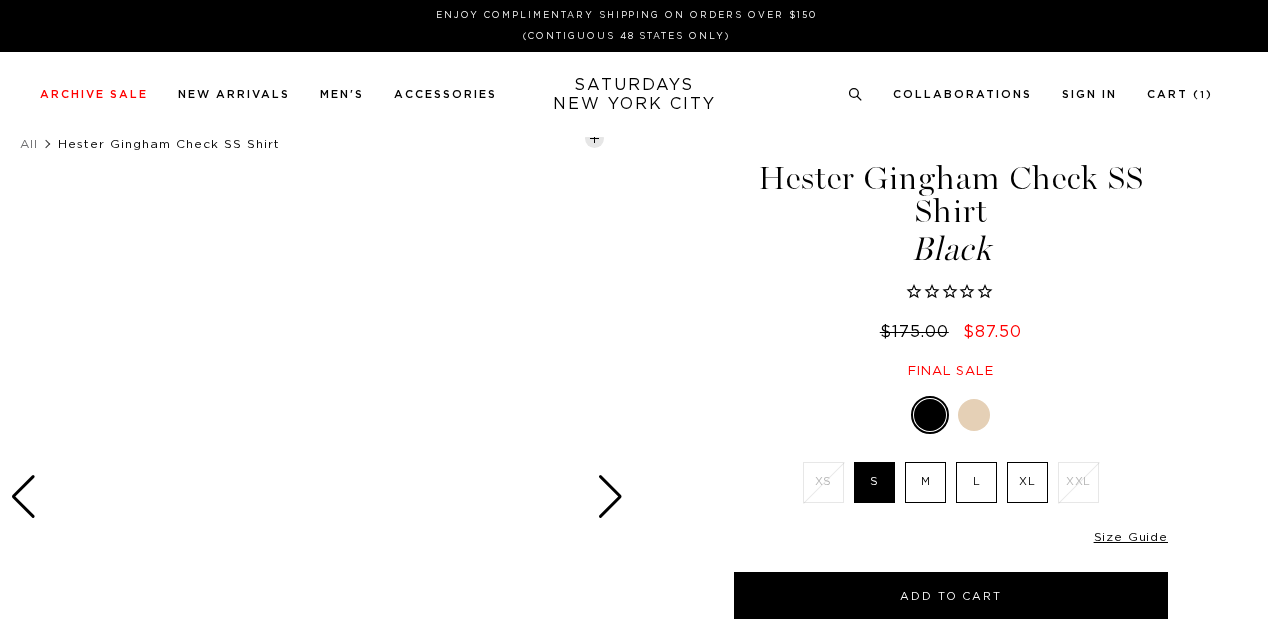 scroll, scrollTop: 0, scrollLeft: 0, axis: both 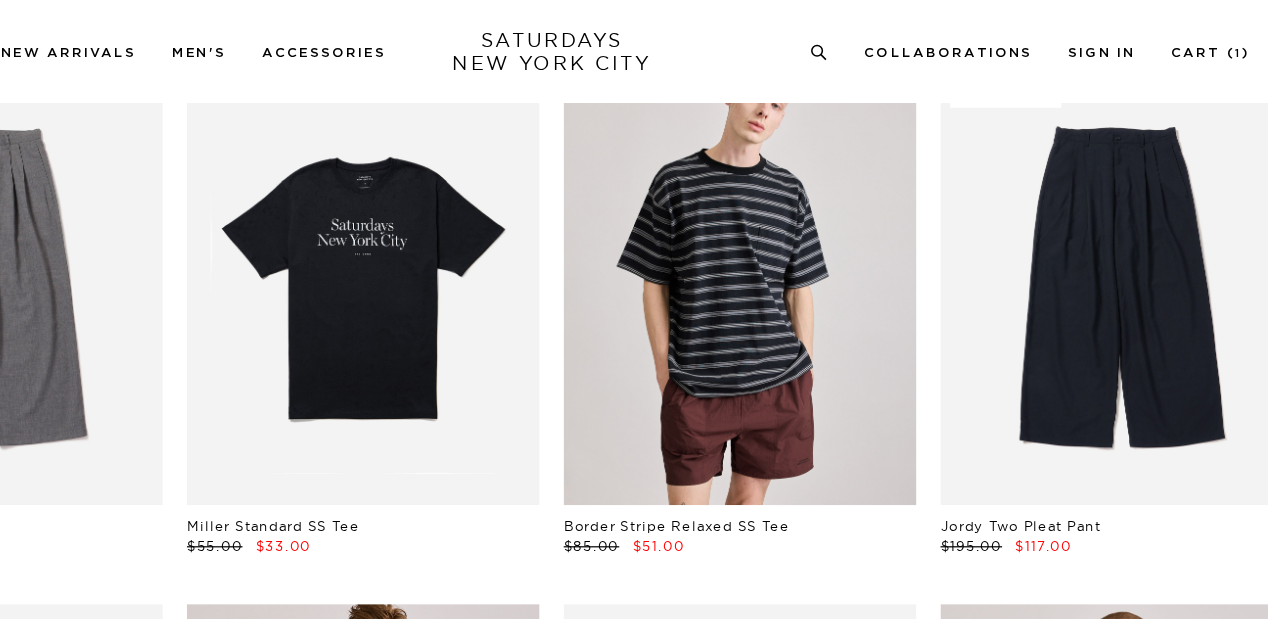 click at bounding box center (790, 235) 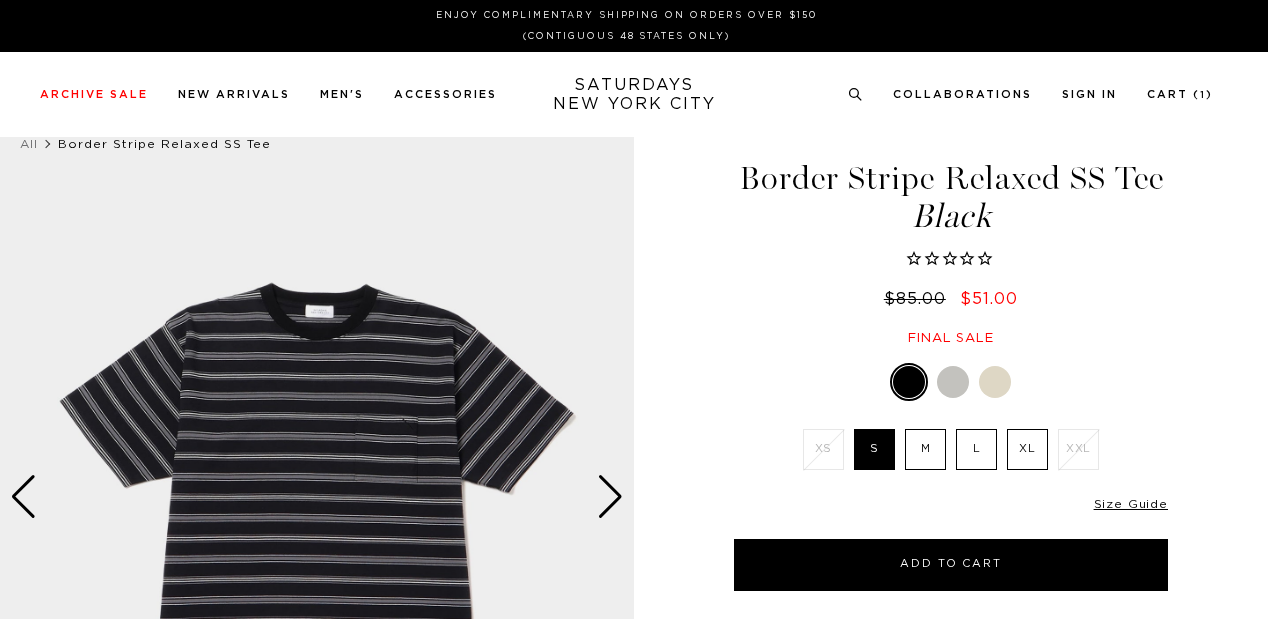 scroll, scrollTop: 0, scrollLeft: 0, axis: both 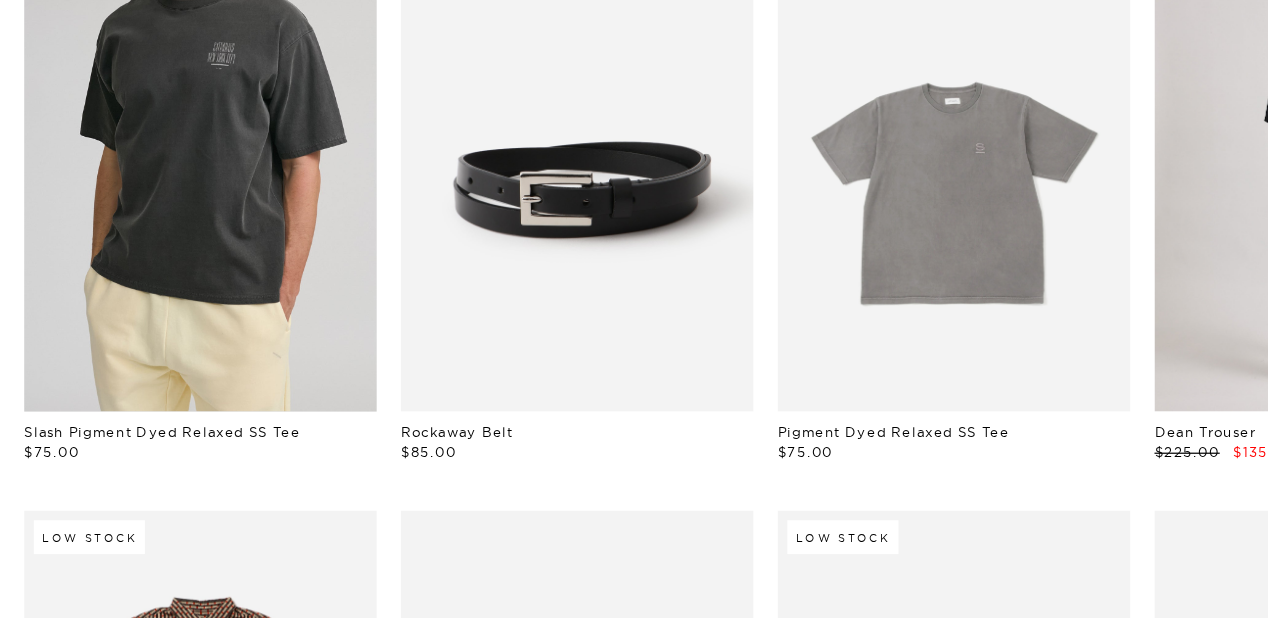 click at bounding box center [166, 266] 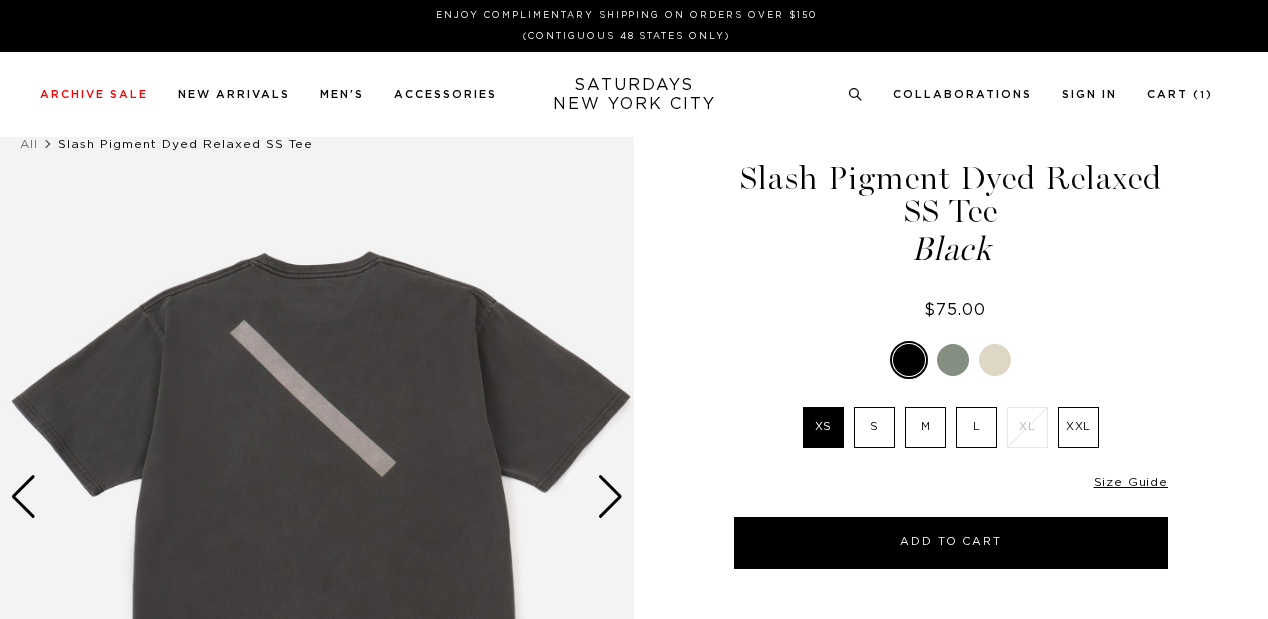 scroll, scrollTop: 0, scrollLeft: 0, axis: both 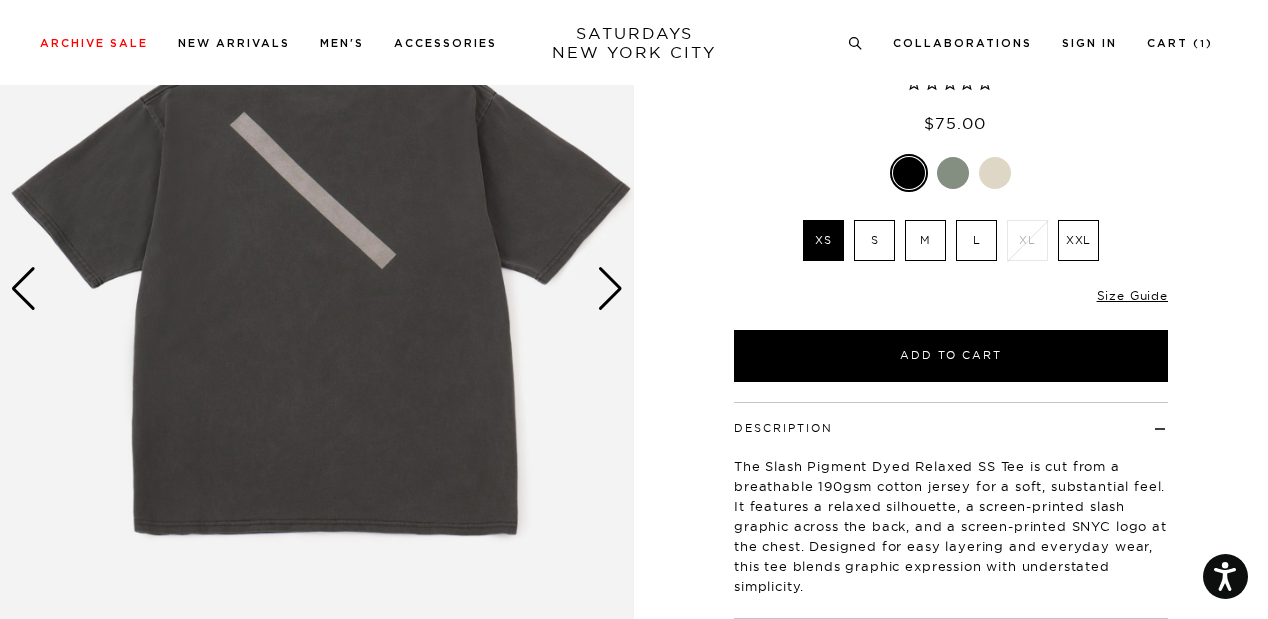click at bounding box center (610, 289) 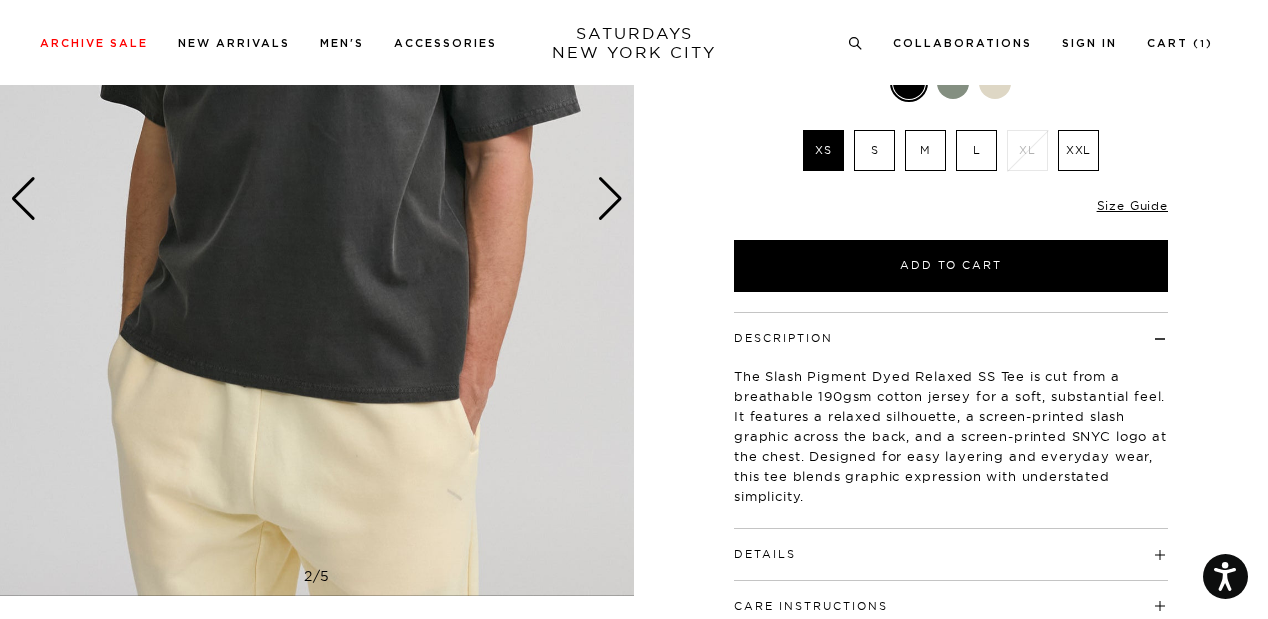scroll, scrollTop: 302, scrollLeft: 0, axis: vertical 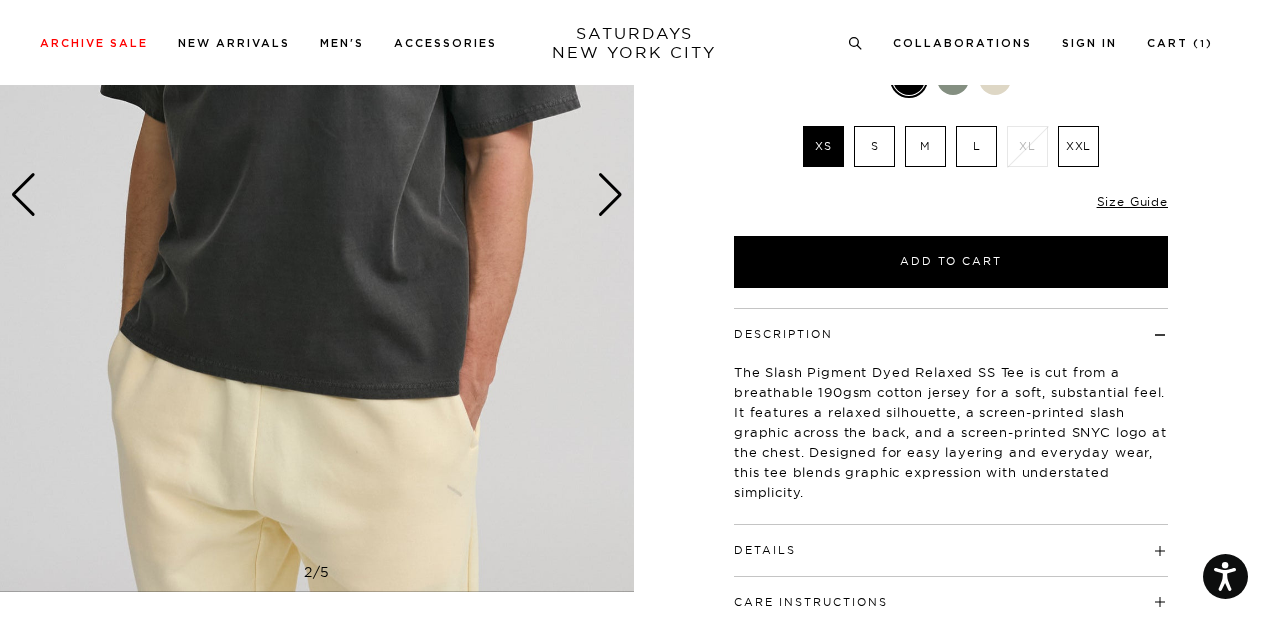 click at bounding box center (610, 195) 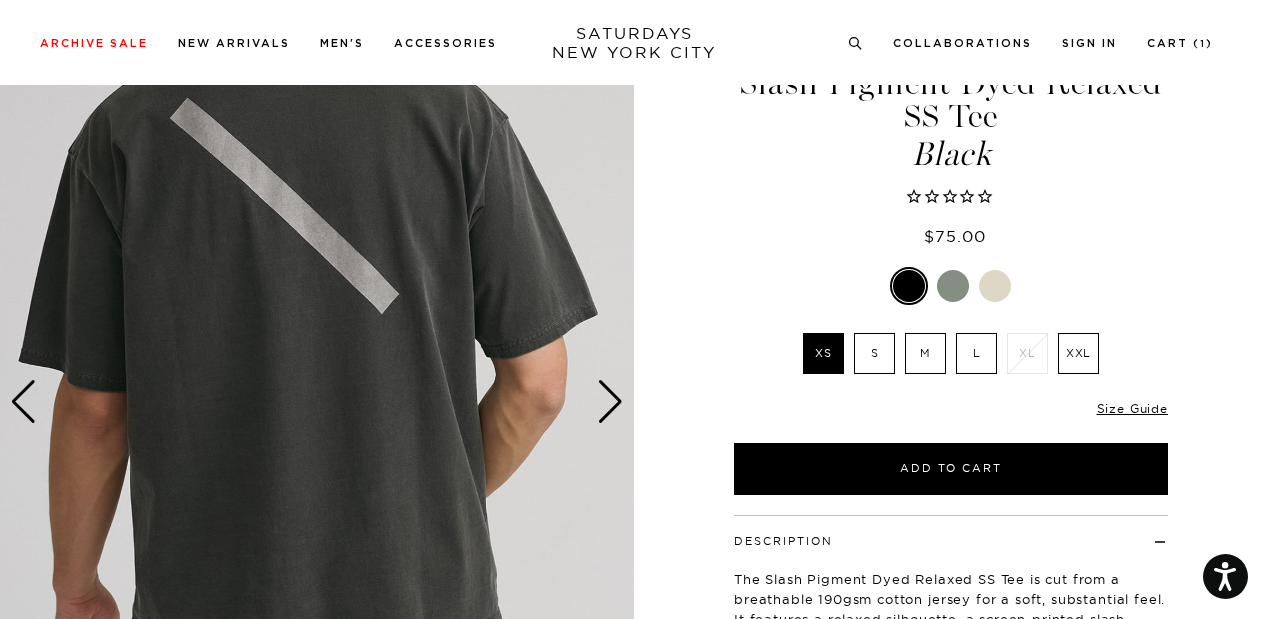 scroll, scrollTop: 0, scrollLeft: 0, axis: both 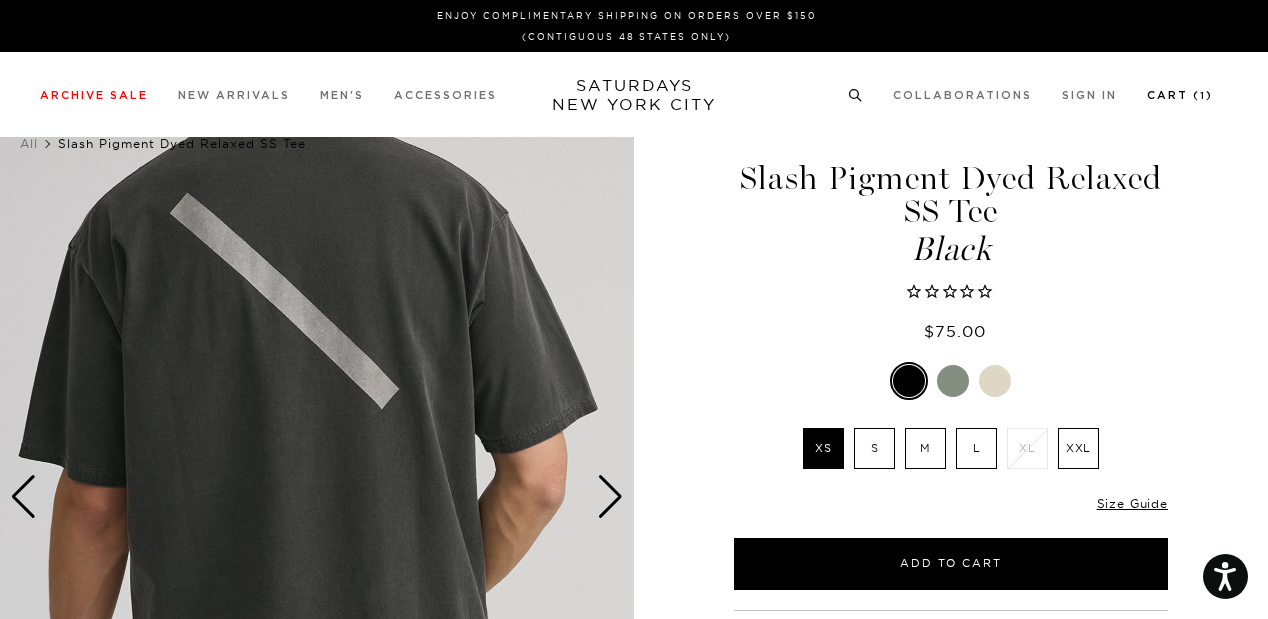 click on "Cart ( 1 )" at bounding box center (1180, 95) 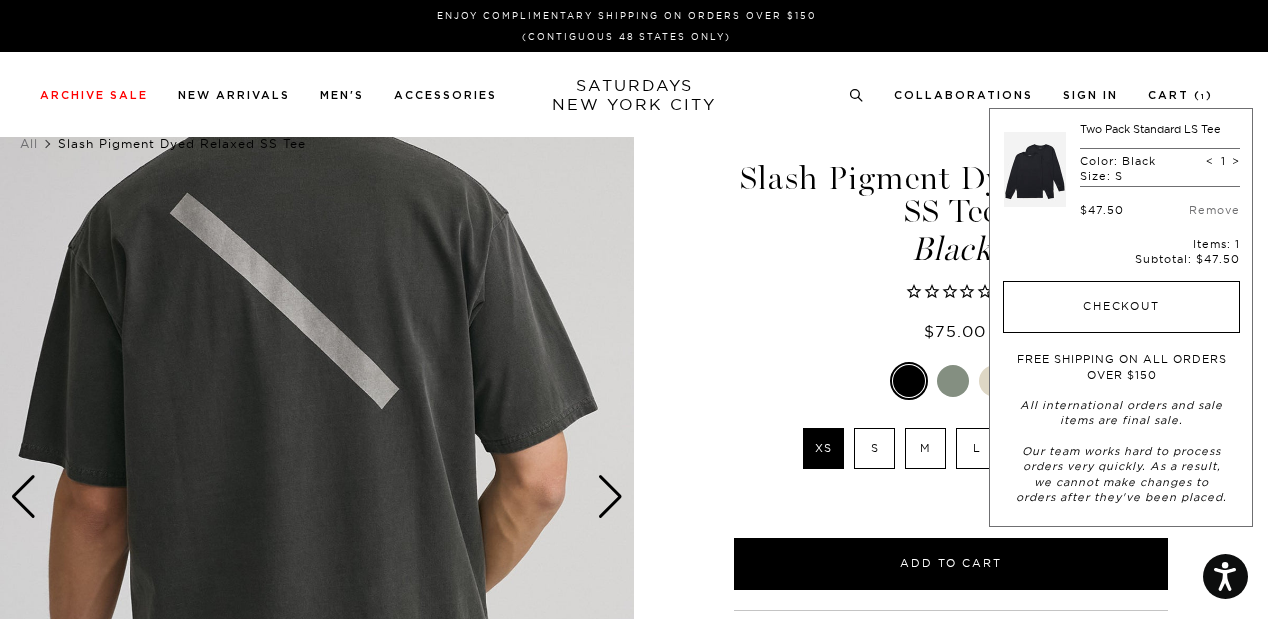 drag, startPoint x: 178, startPoint y: 0, endPoint x: 1125, endPoint y: 299, distance: 993.08105 